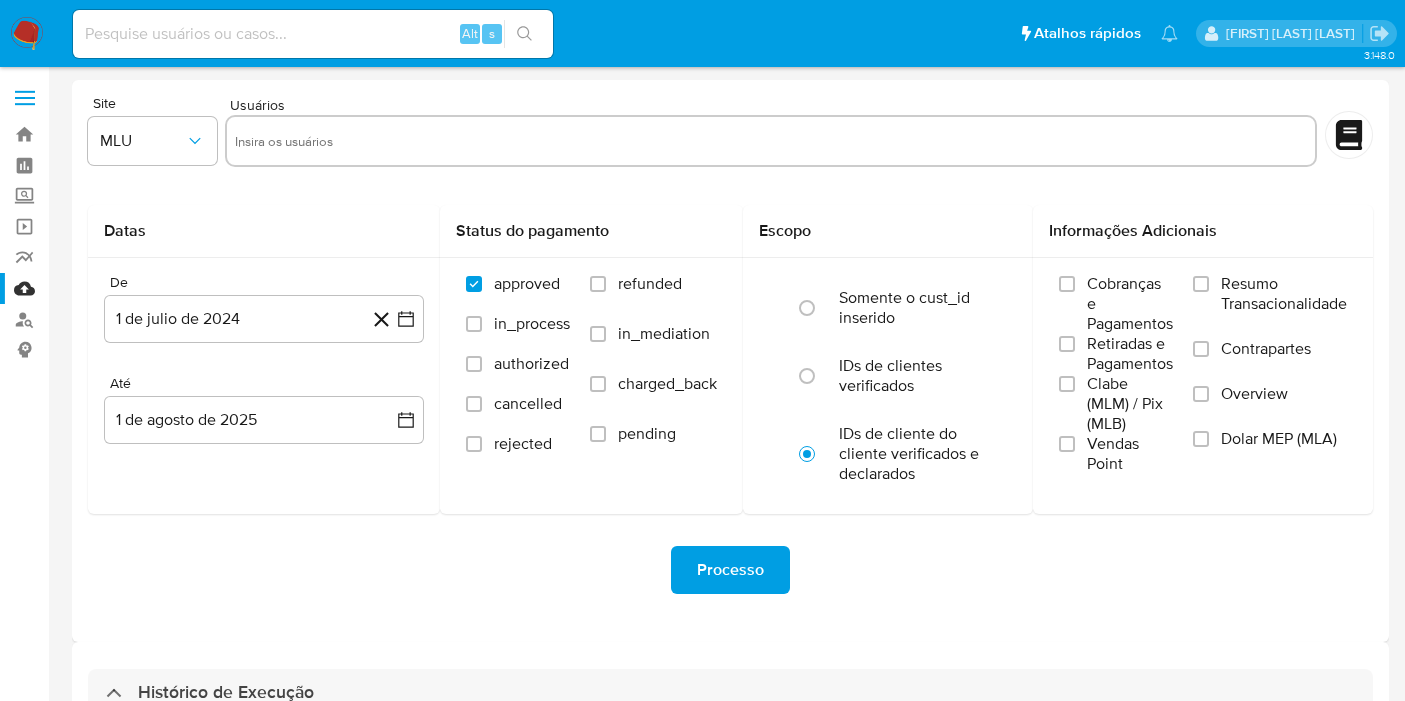 select on "10" 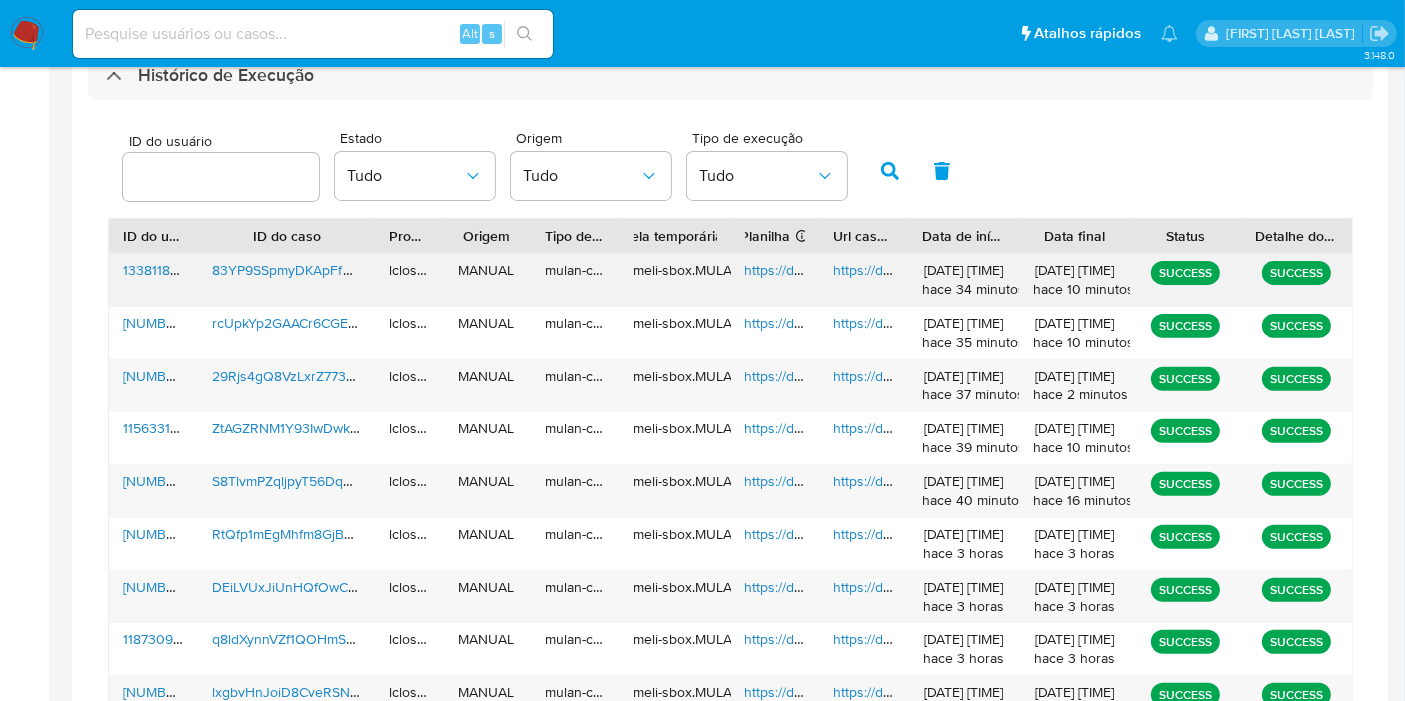 click on "https://docs.google.com/spreadsheets/d/14KPA4cZ8hkk6izJpuNBuV_JY9XkaZX0kHXHe1pIchzk/edit" at bounding box center (1052, 270) 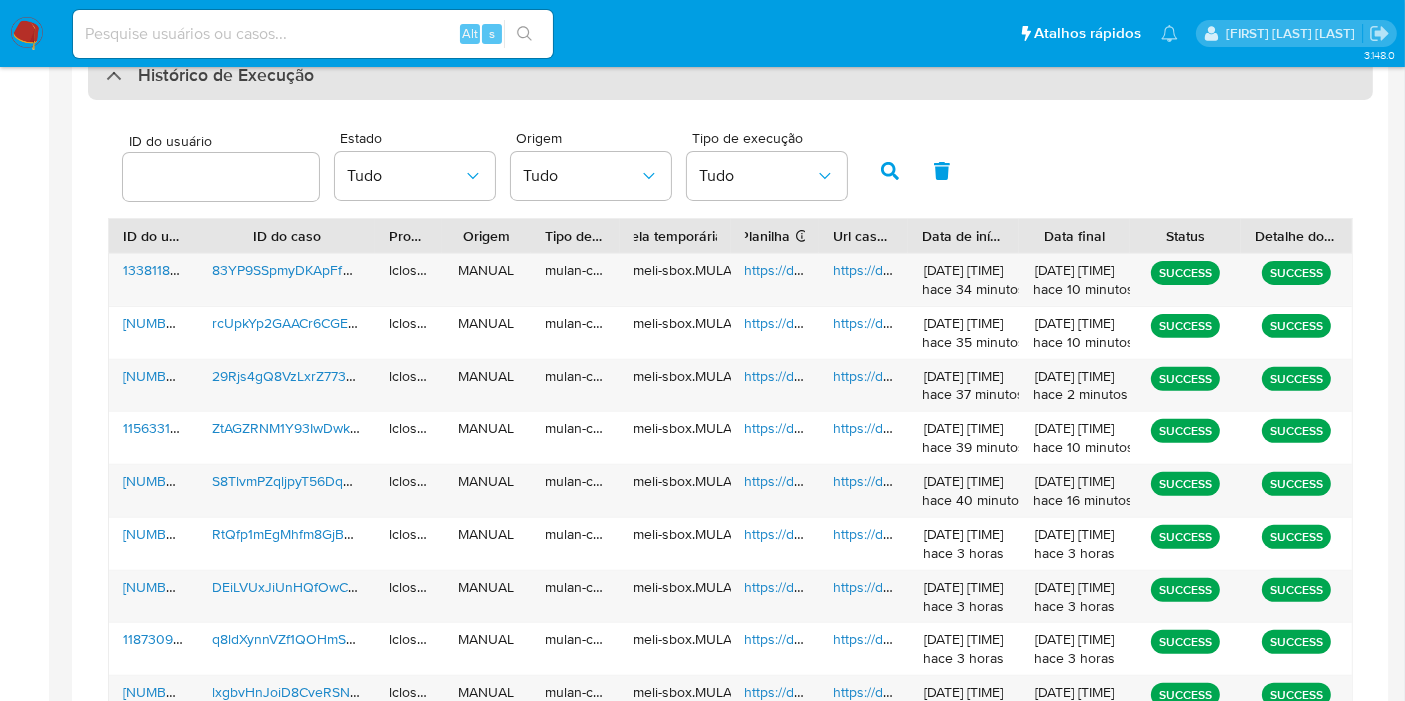 click on "Histórico de Execução" at bounding box center (730, 76) 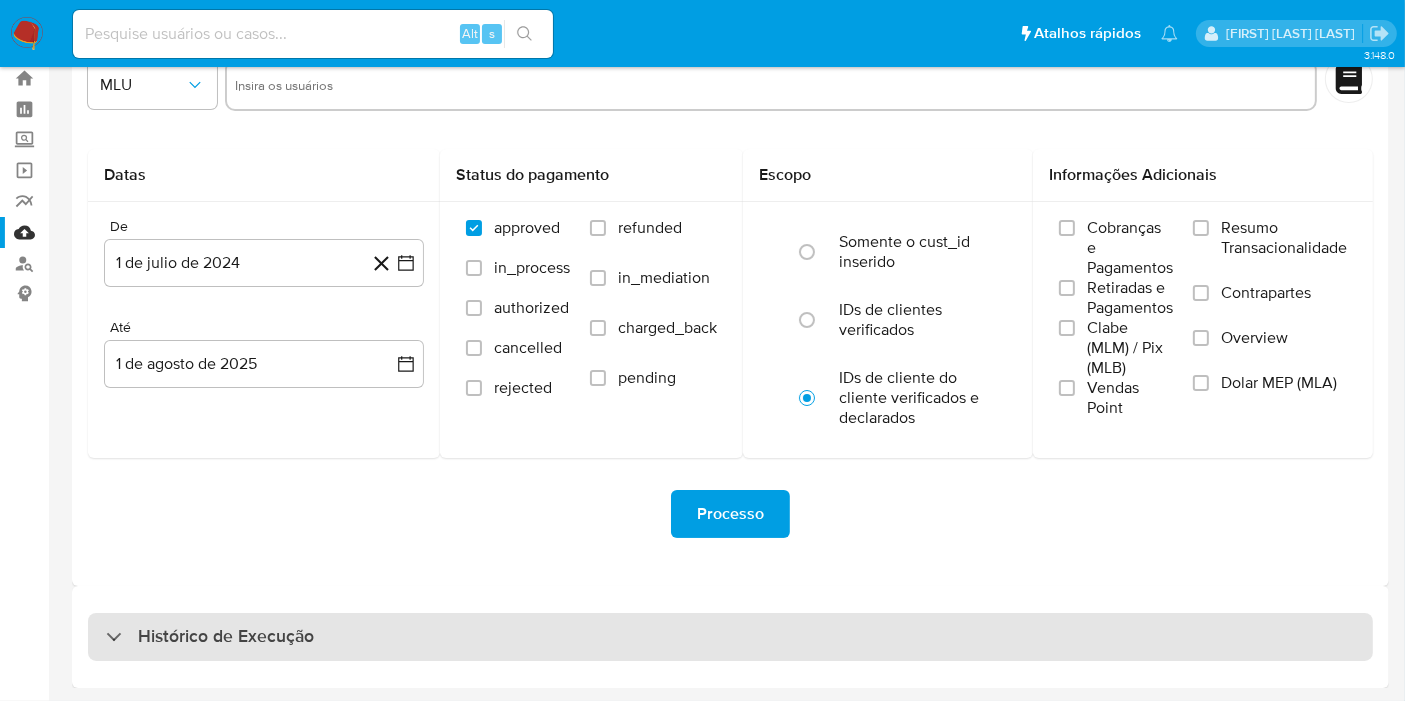 scroll, scrollTop: 54, scrollLeft: 0, axis: vertical 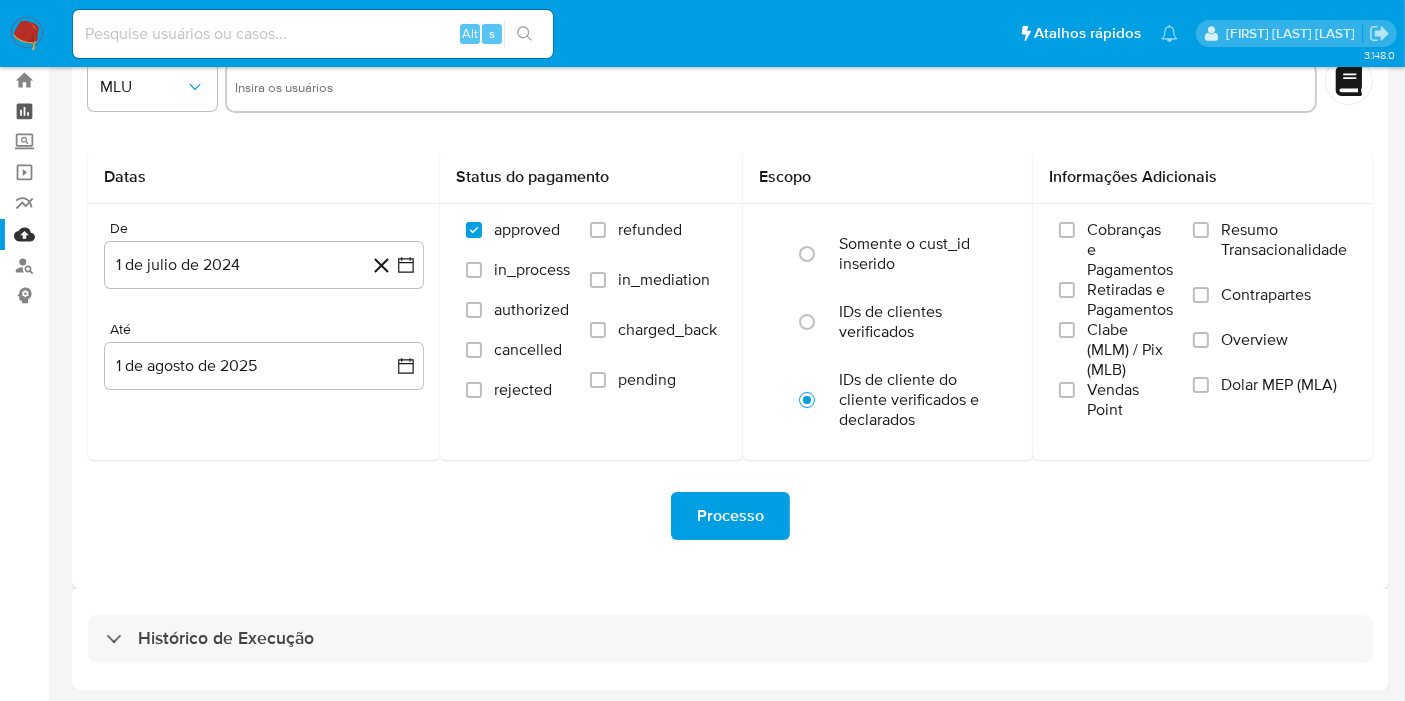 click on "Painel" at bounding box center [119, 111] 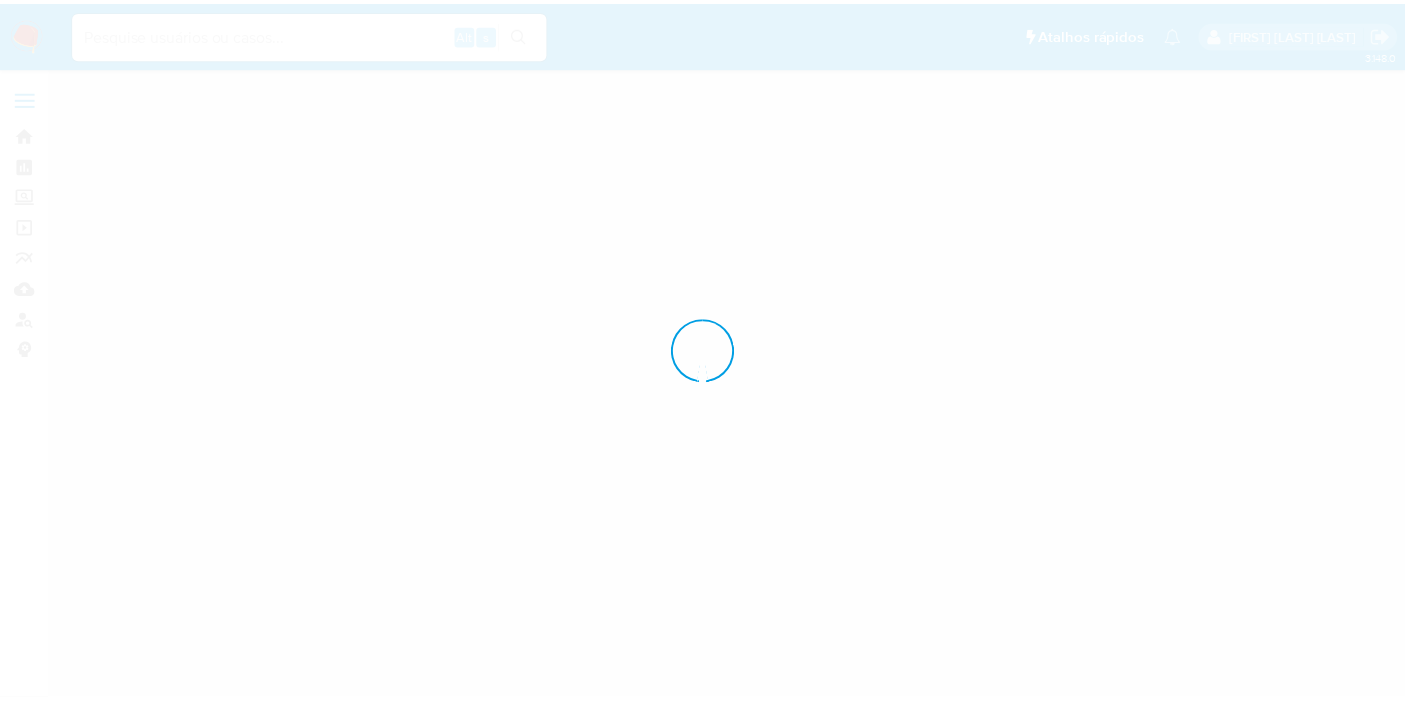 scroll, scrollTop: 0, scrollLeft: 0, axis: both 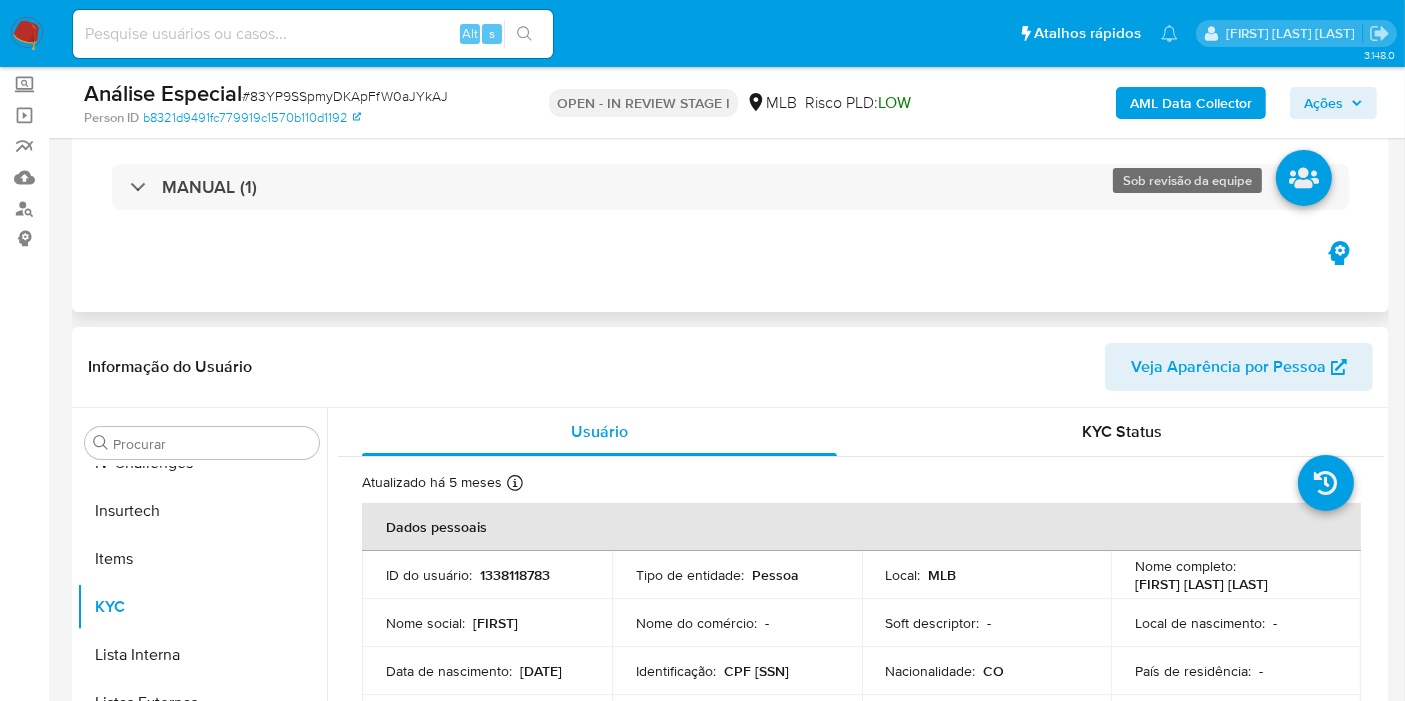 select on "10" 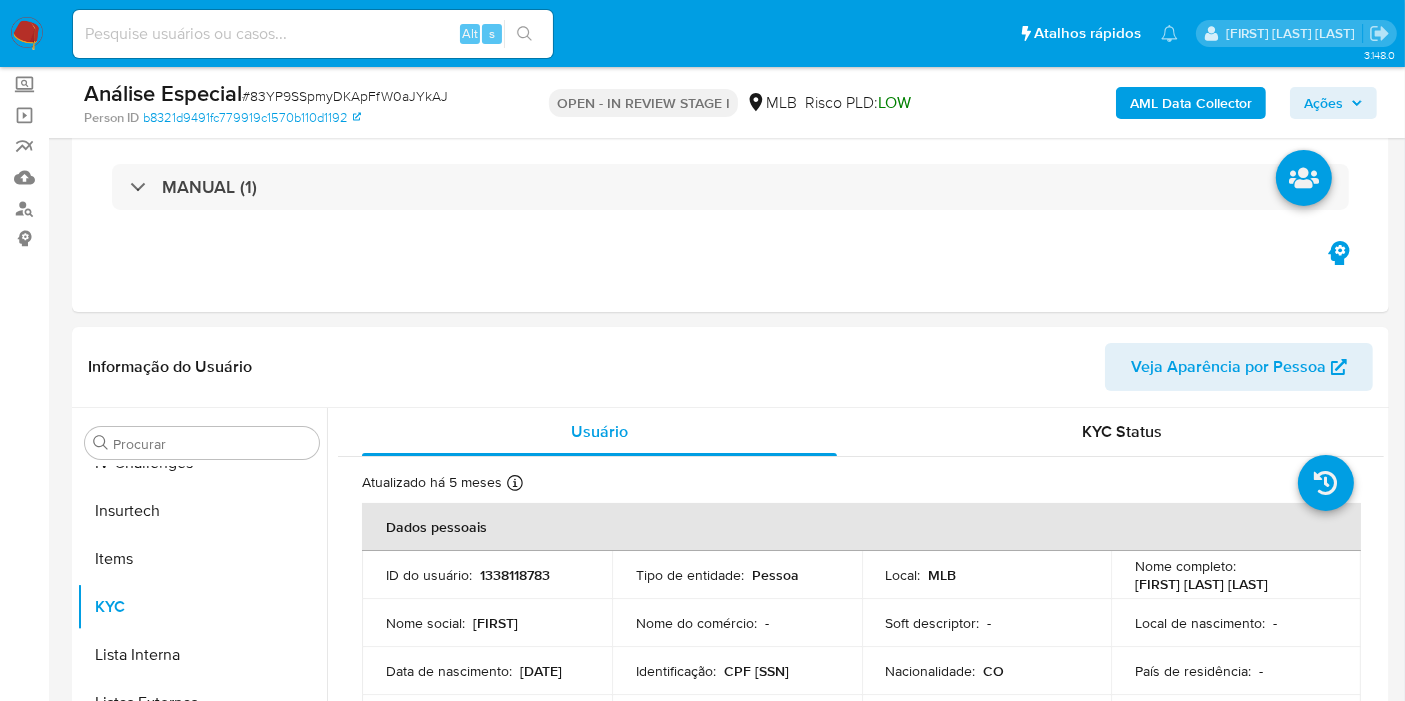 click on "Ações" at bounding box center [1323, 103] 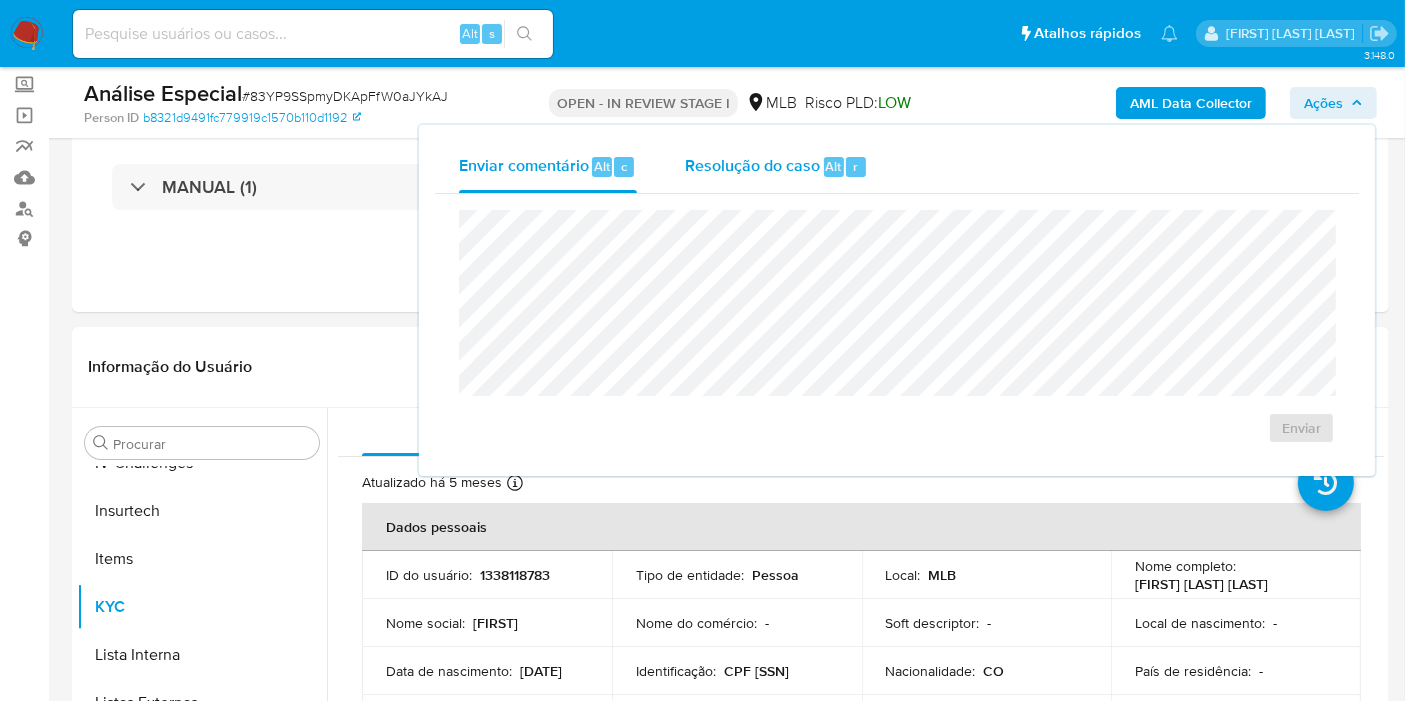 click on "Resolução do caso" at bounding box center [752, 165] 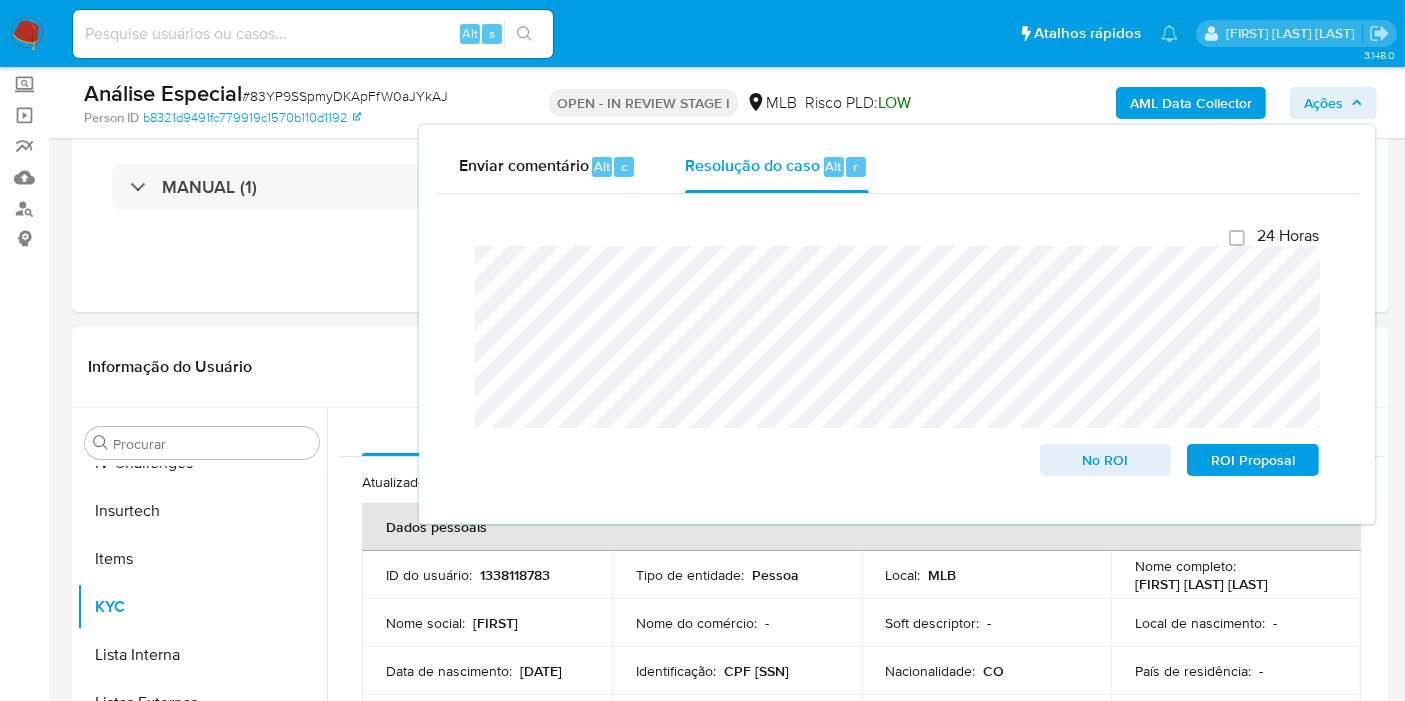 click on "Ações" at bounding box center [1323, 103] 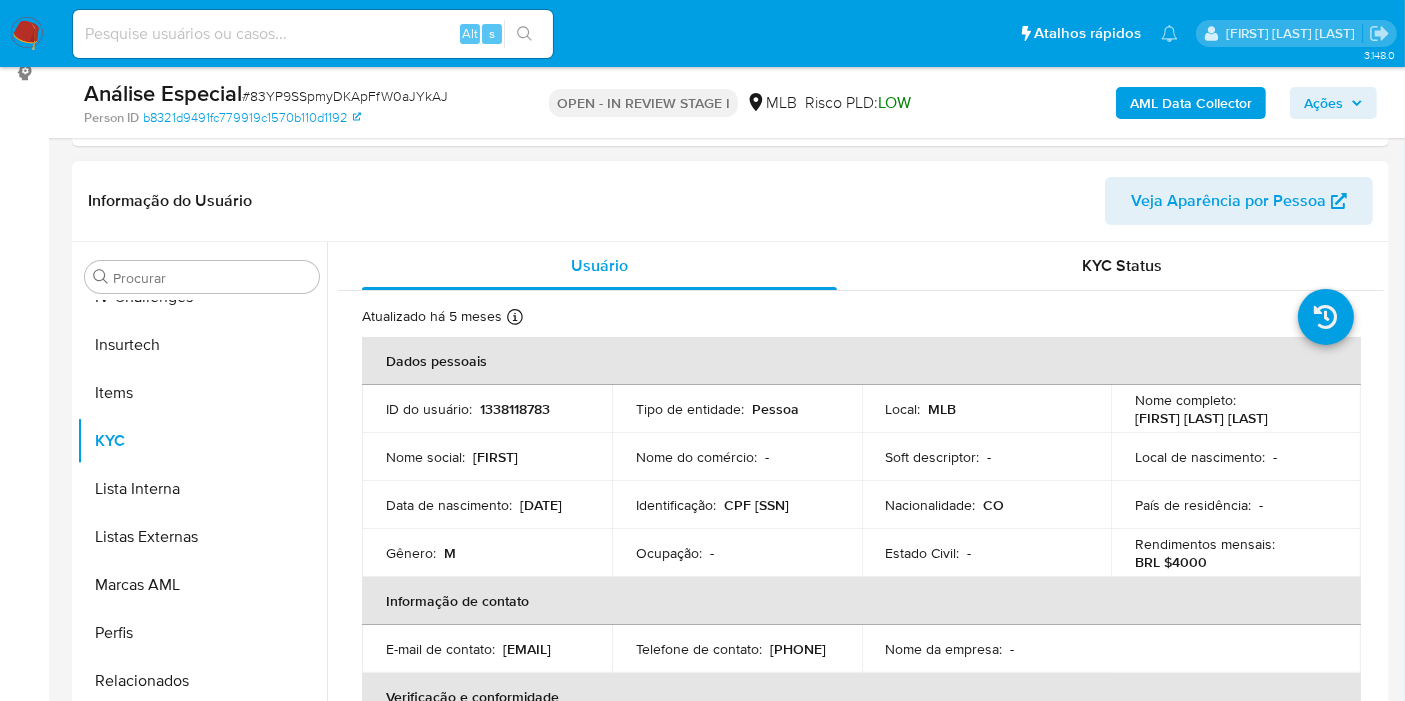 scroll, scrollTop: 444, scrollLeft: 0, axis: vertical 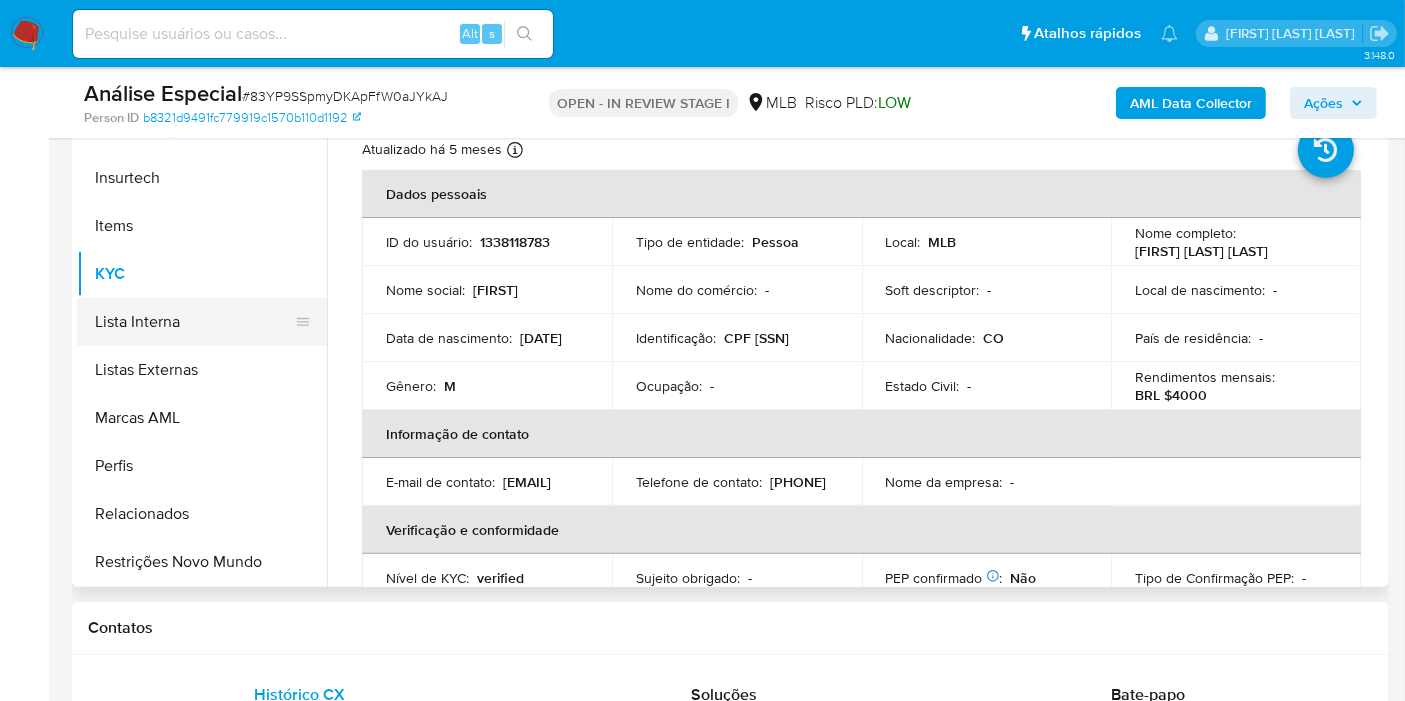 click on "Lista Interna" at bounding box center [194, 322] 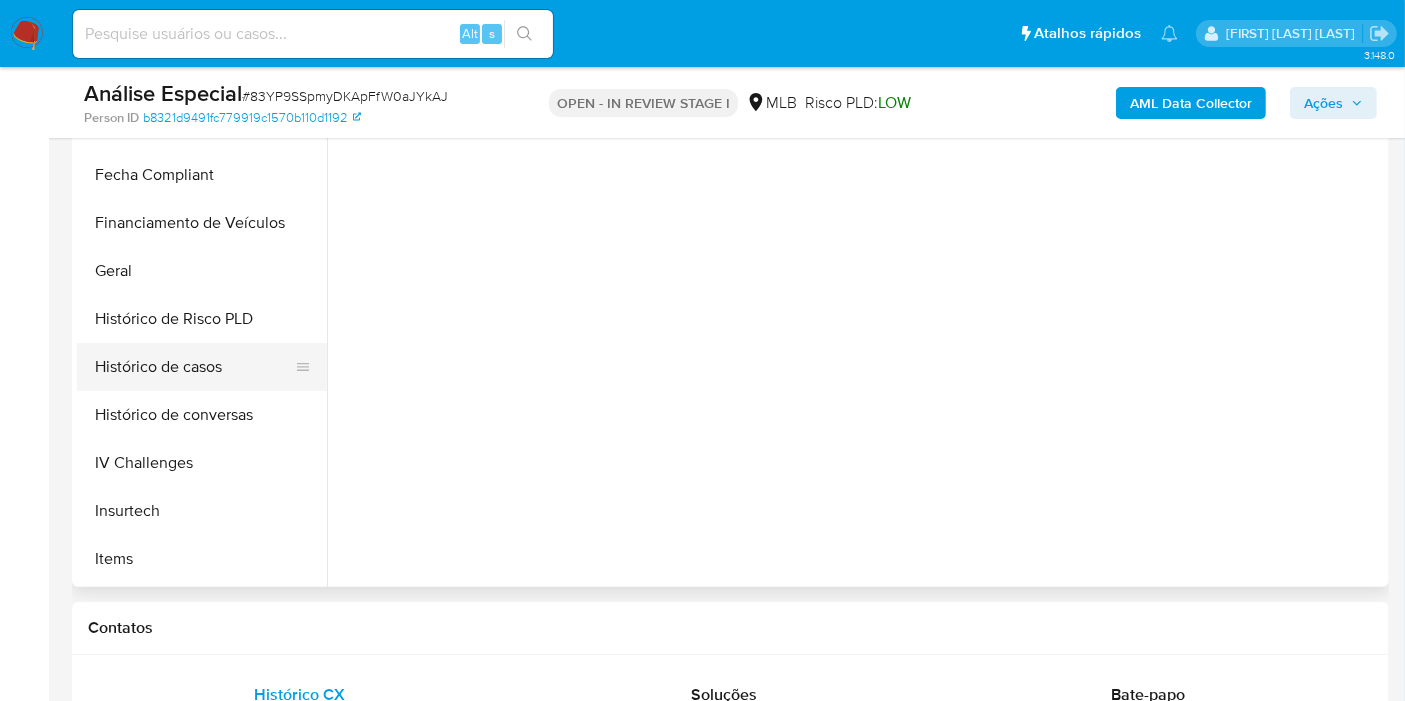 scroll, scrollTop: 0, scrollLeft: 0, axis: both 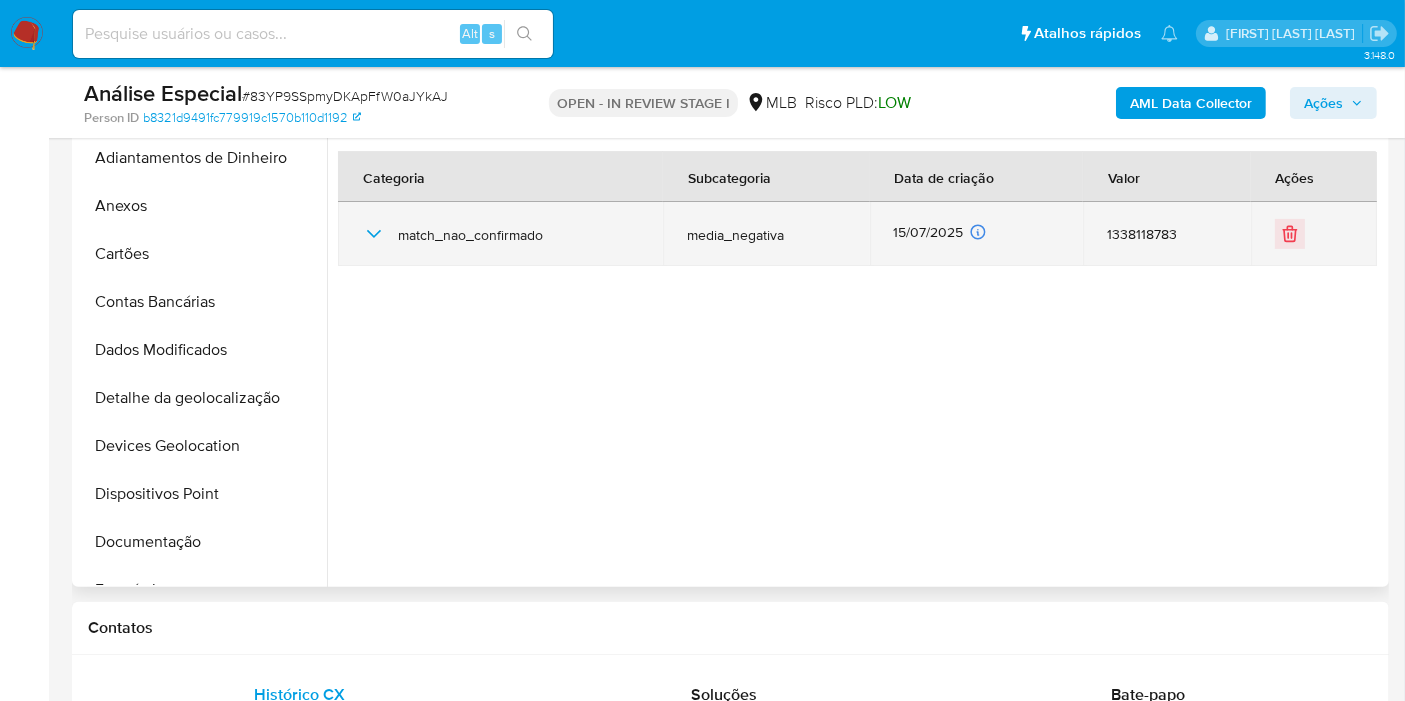click 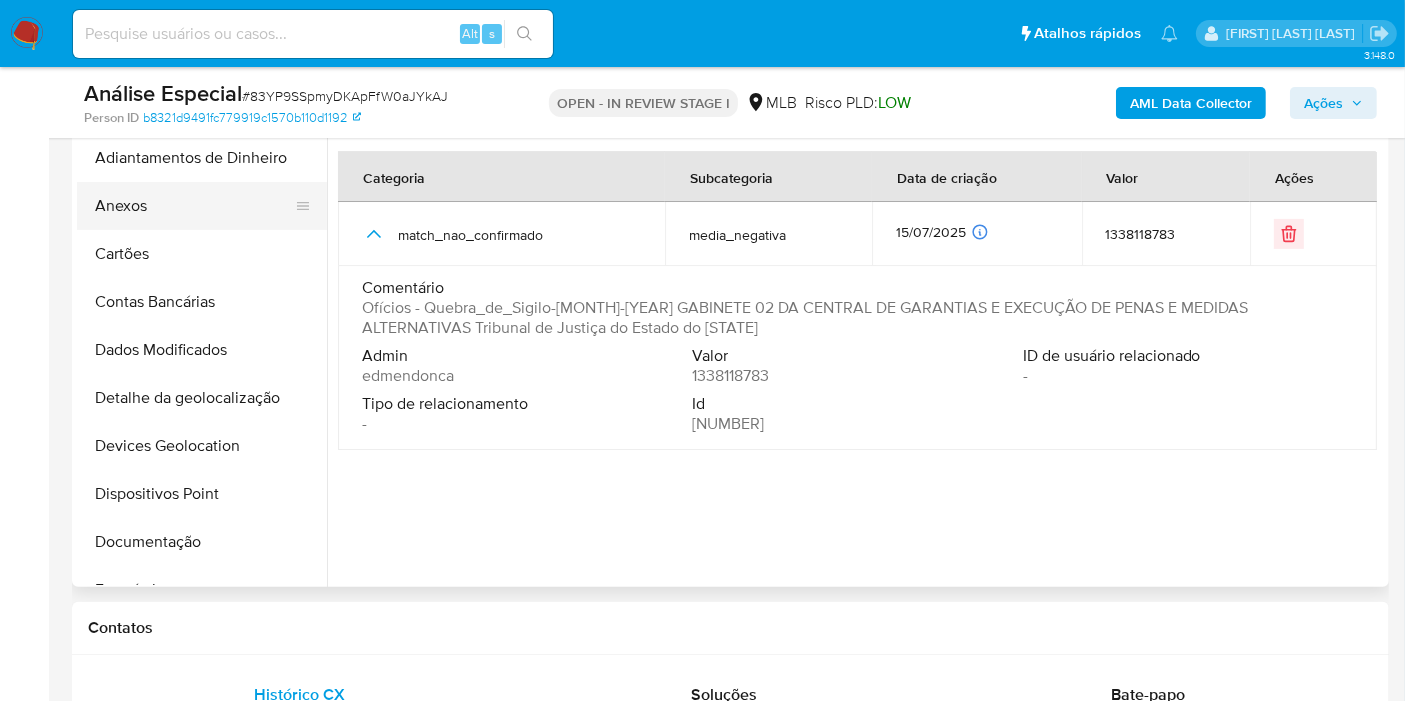 click on "Anexos" at bounding box center [194, 206] 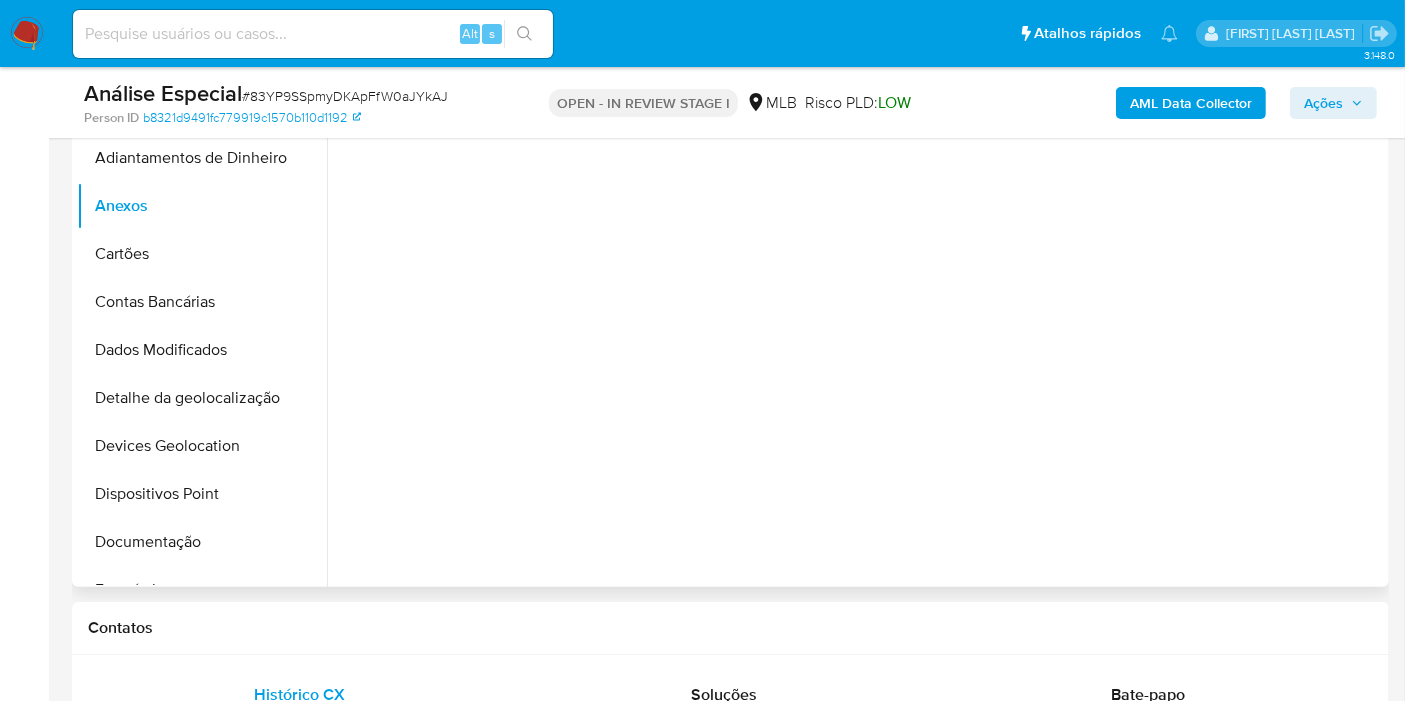 scroll, scrollTop: 222, scrollLeft: 0, axis: vertical 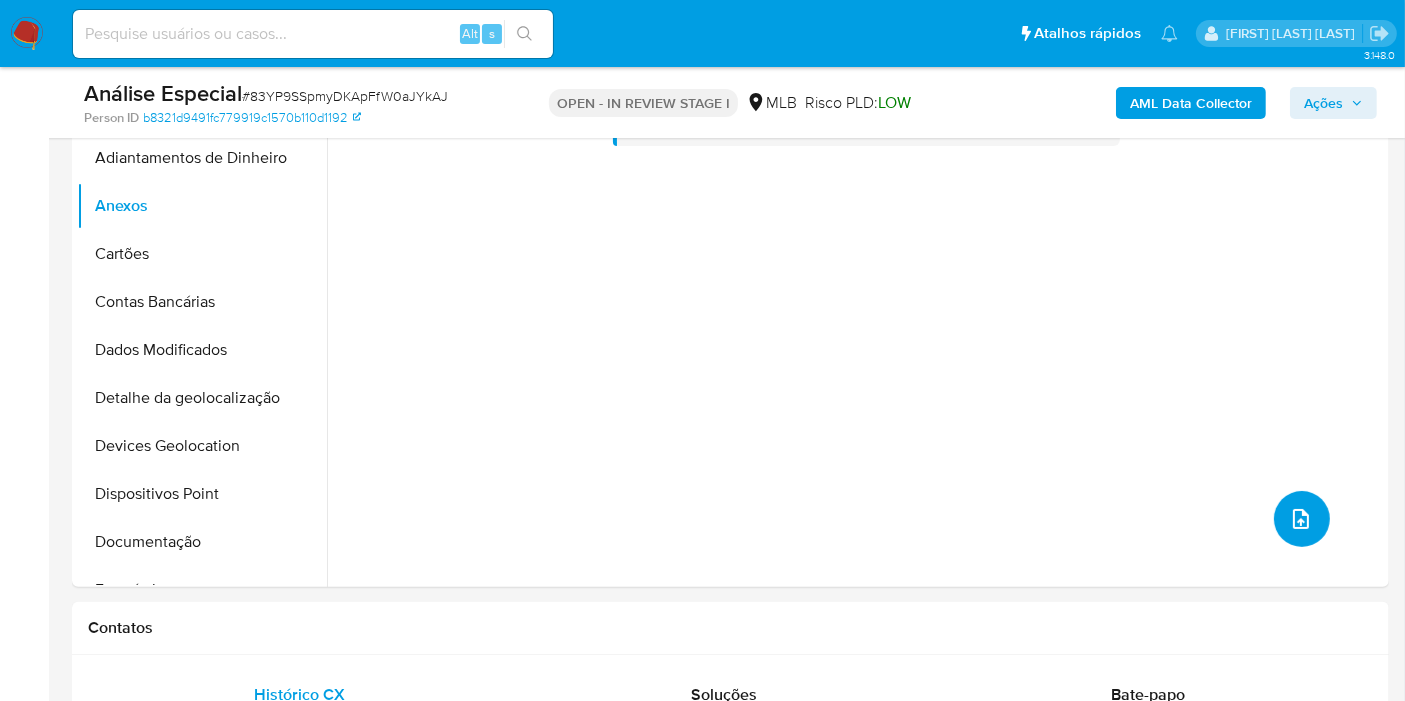 click at bounding box center [1302, 519] 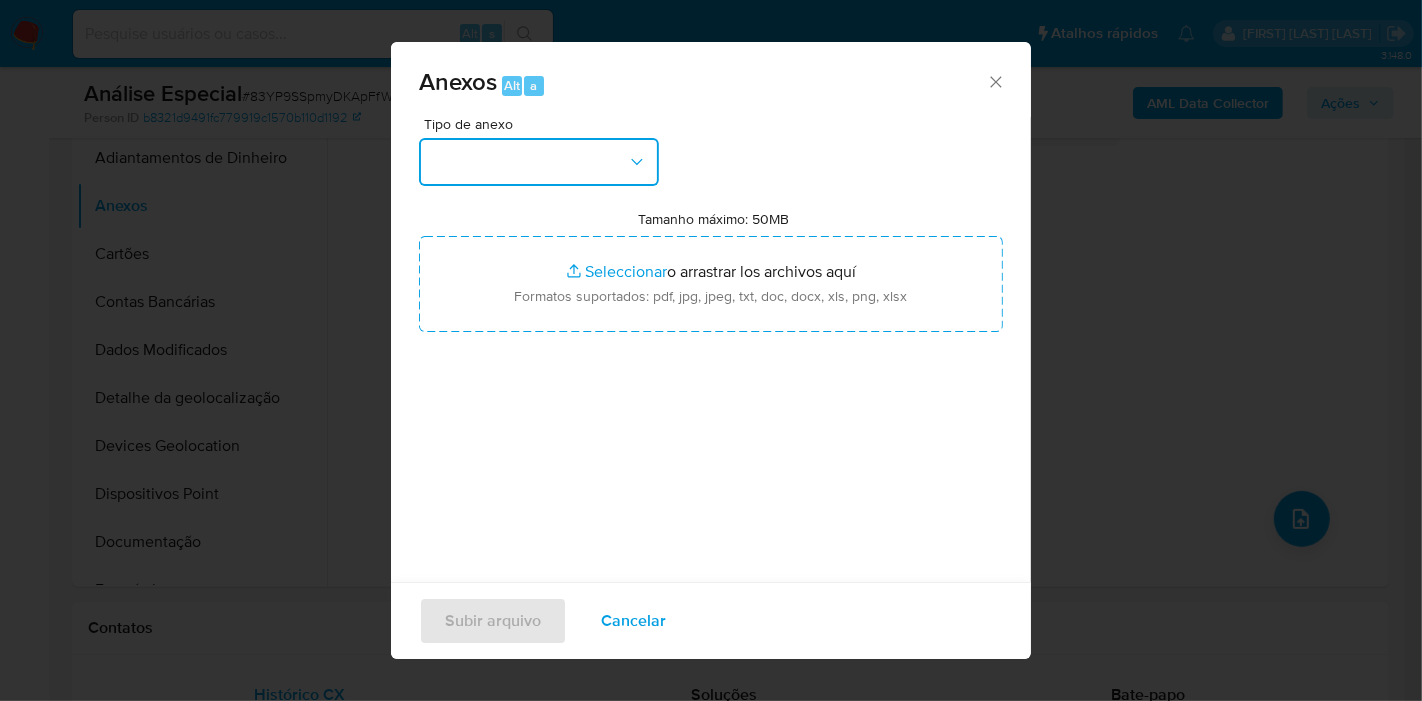 click at bounding box center (539, 162) 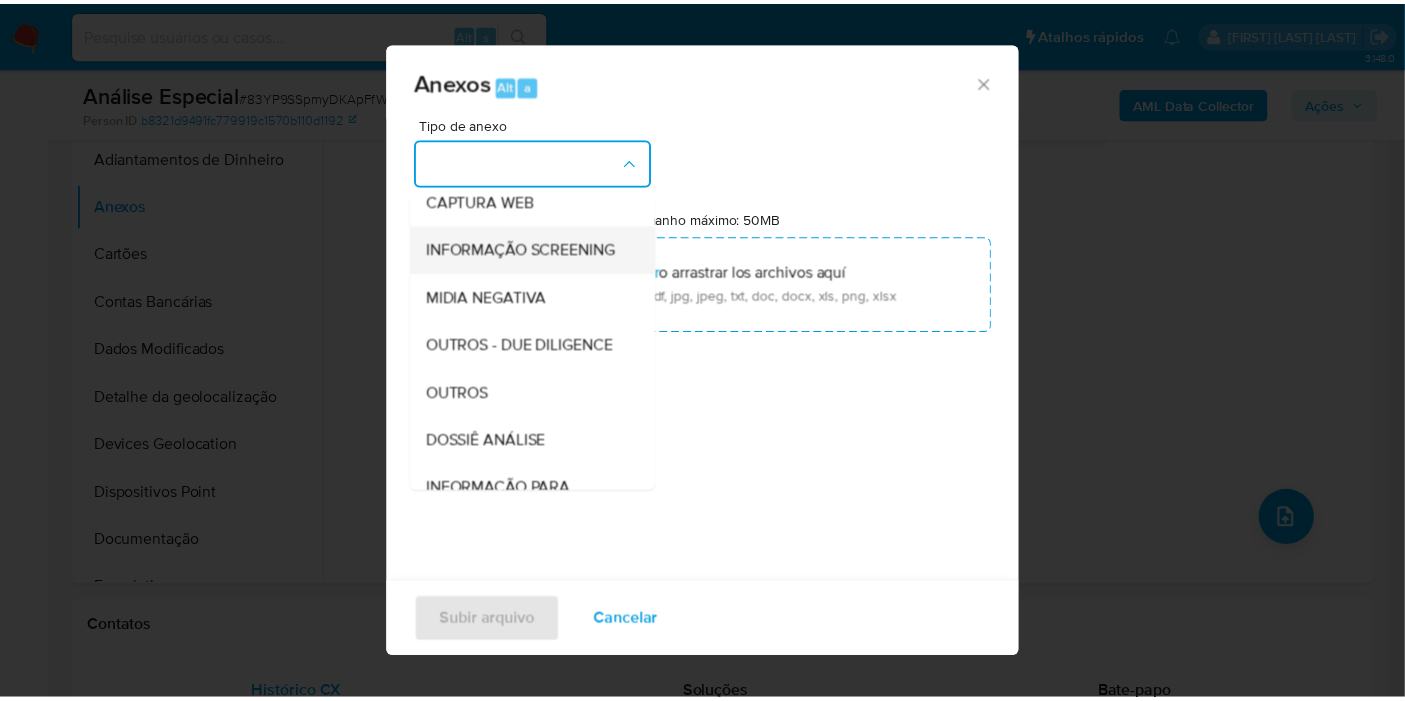 scroll, scrollTop: 307, scrollLeft: 0, axis: vertical 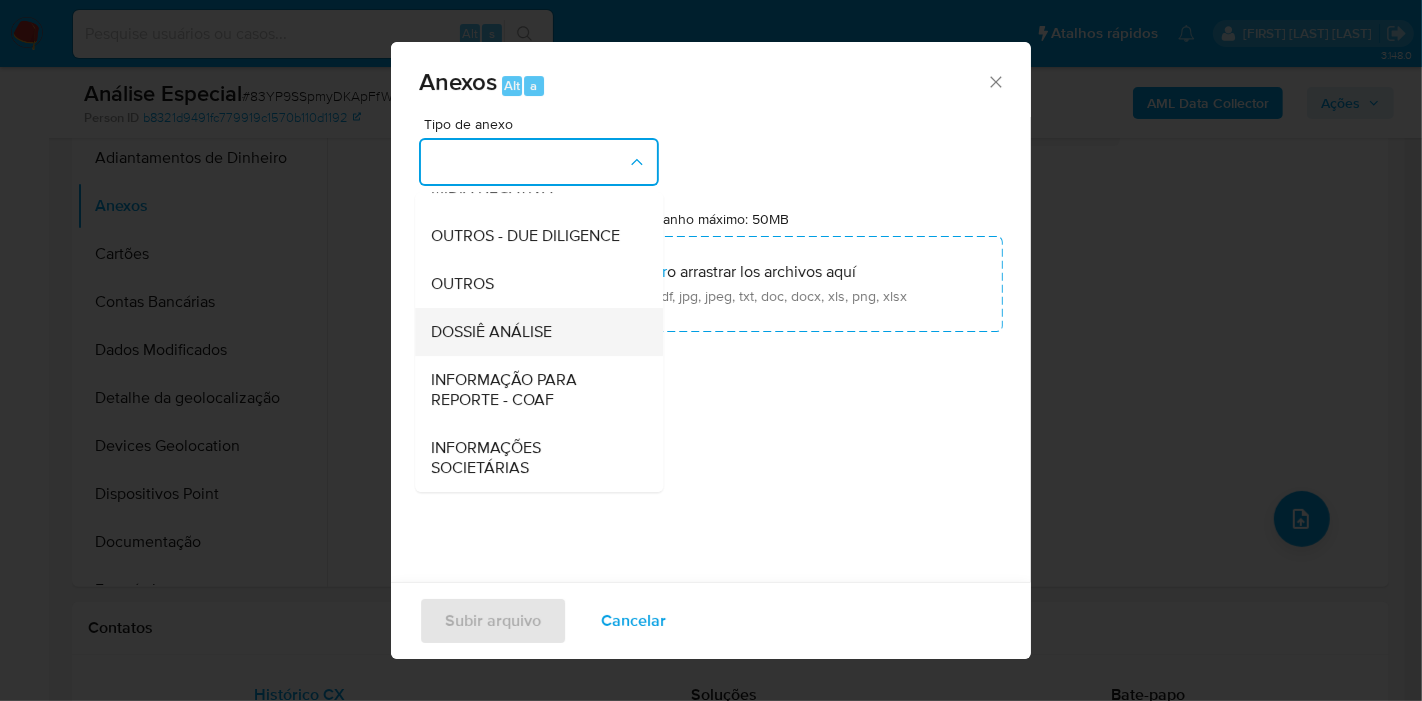 click on "DOSSIÊ ANÁLISE" at bounding box center (491, 332) 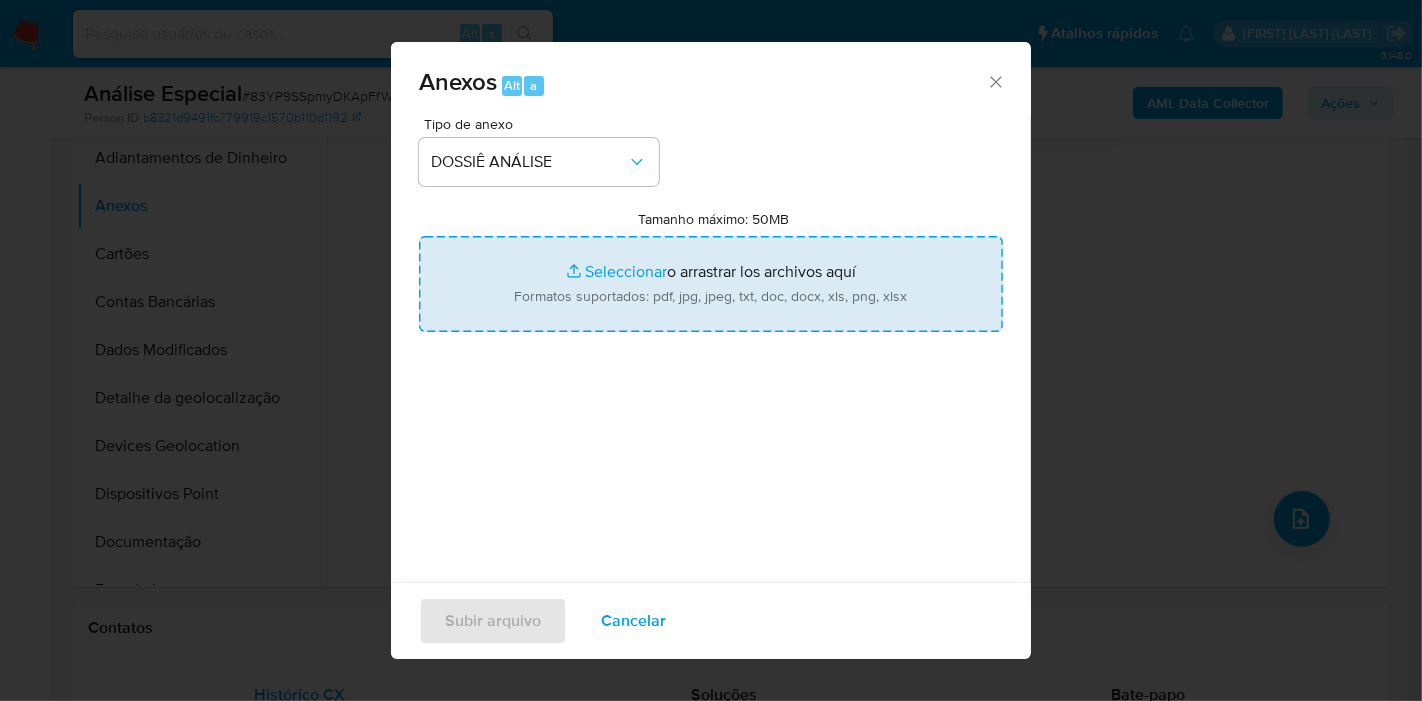 click on "Tamanho máximo: 50MB Seleccionar archivos" at bounding box center (711, 284) 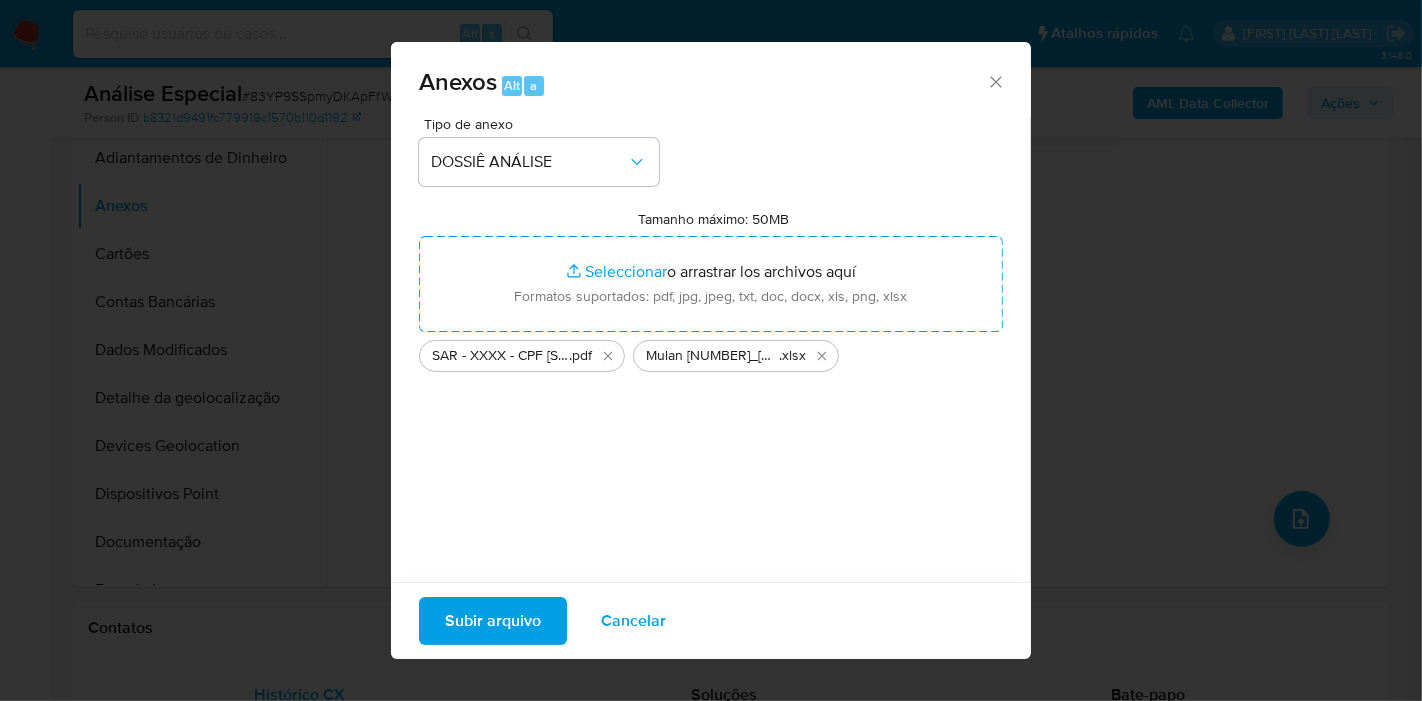 click on "Subir arquivo" at bounding box center (493, 621) 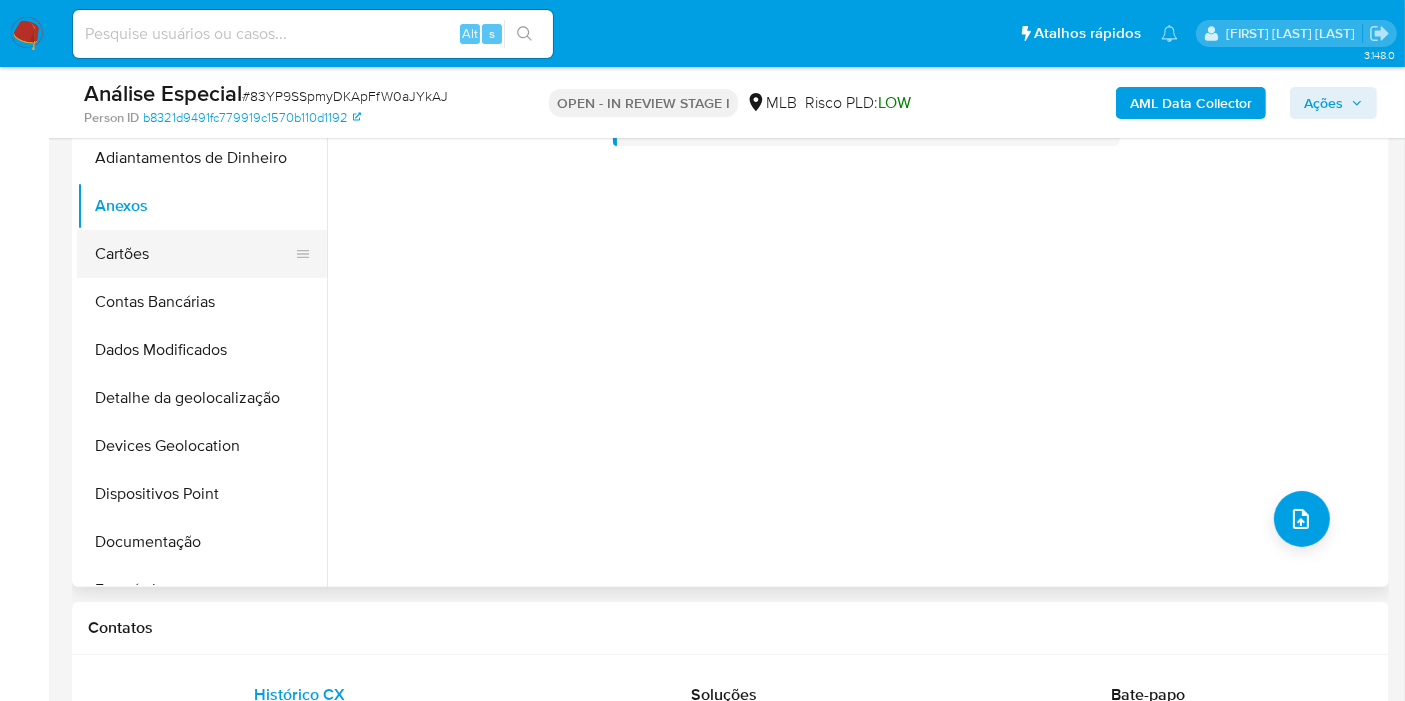 click on "Cartões" at bounding box center [194, 254] 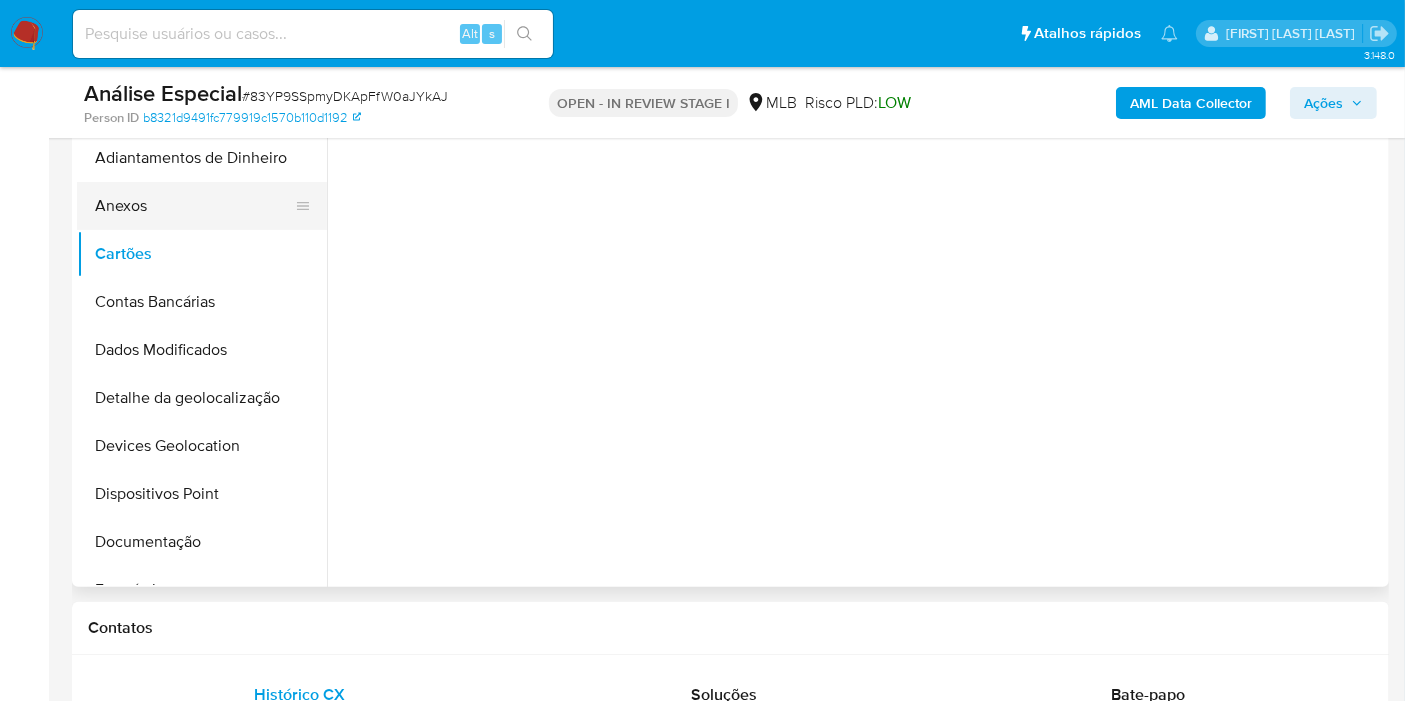 click on "Anexos" at bounding box center (194, 206) 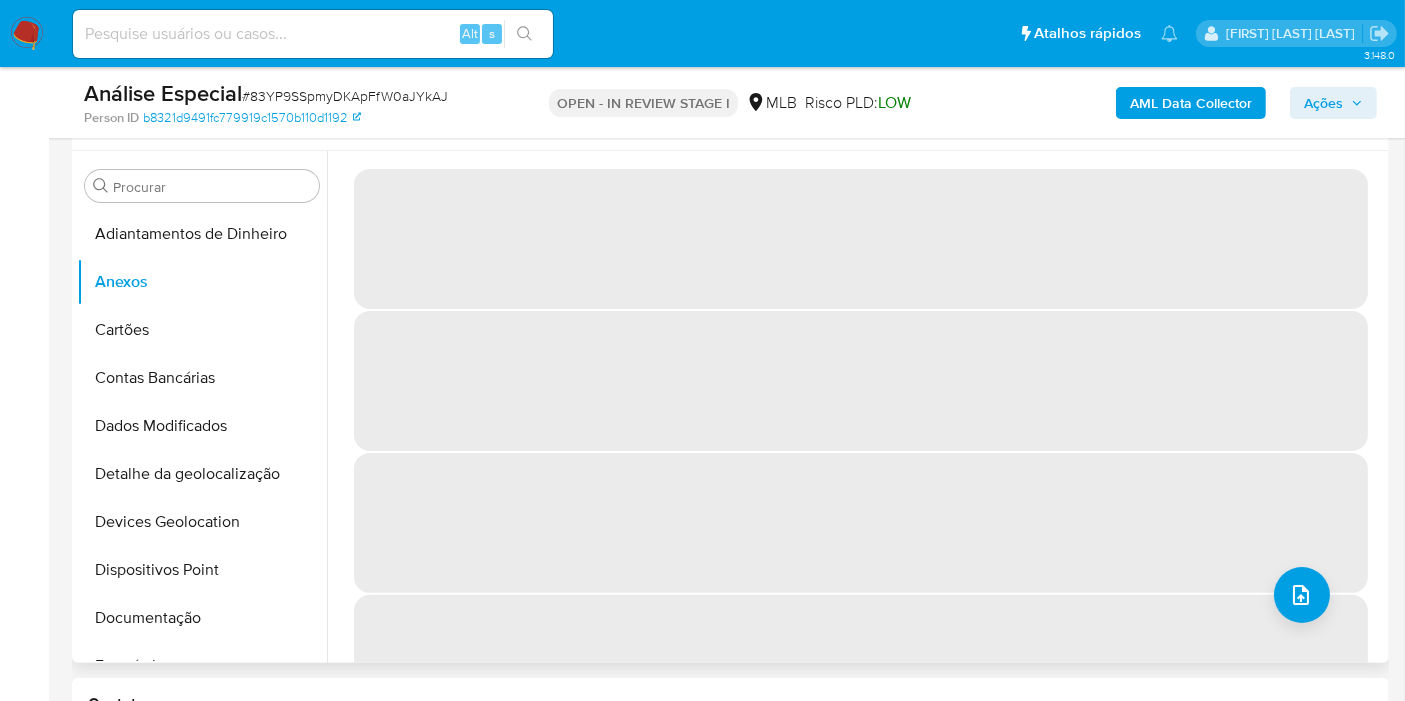 scroll, scrollTop: 333, scrollLeft: 0, axis: vertical 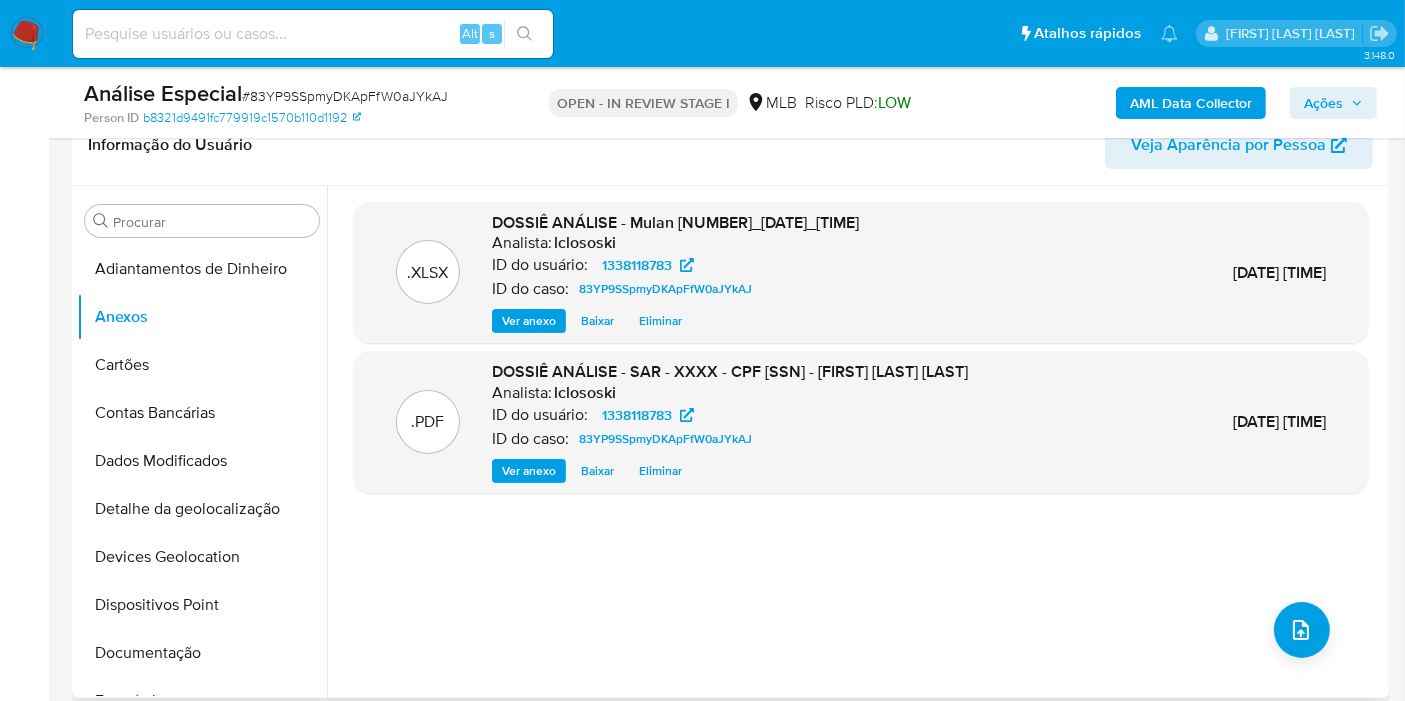 click on "AML Data Collector Ações" at bounding box center [1164, 102] 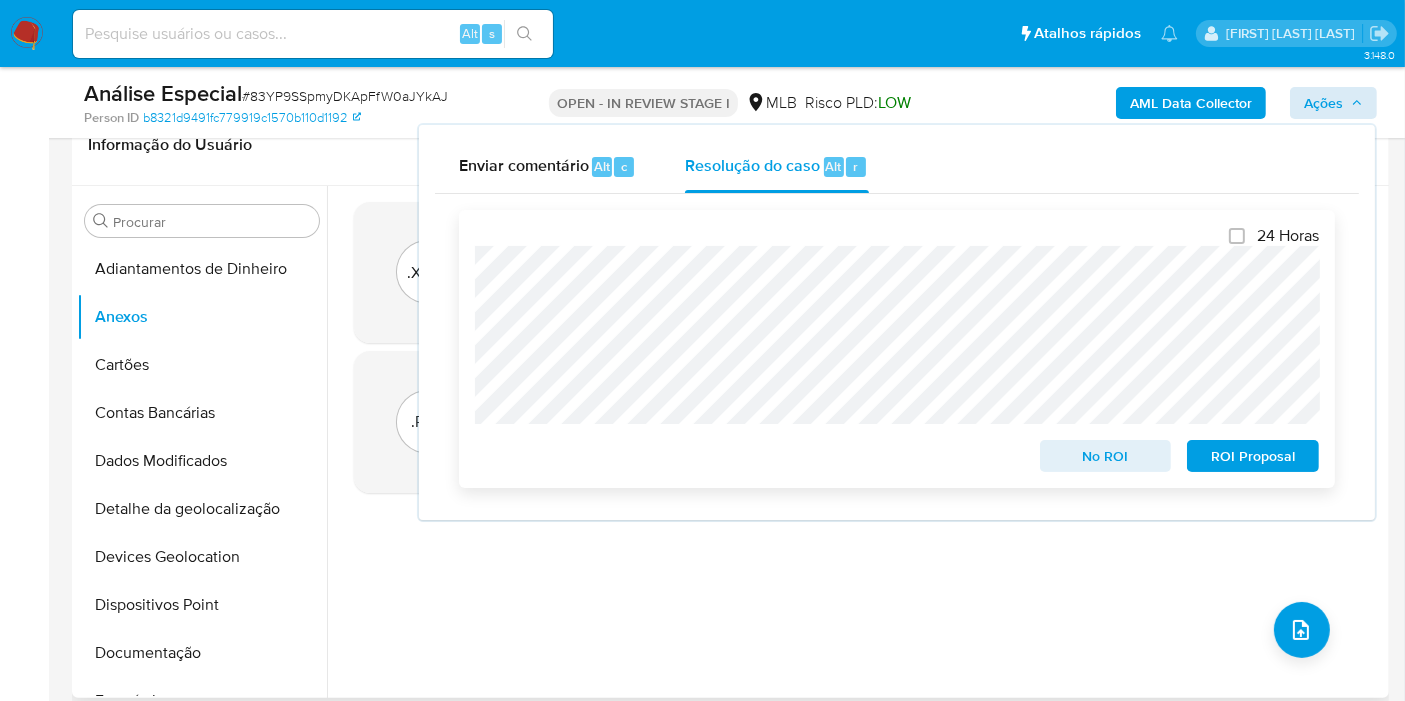 click on "ROI Proposal" at bounding box center (1253, 456) 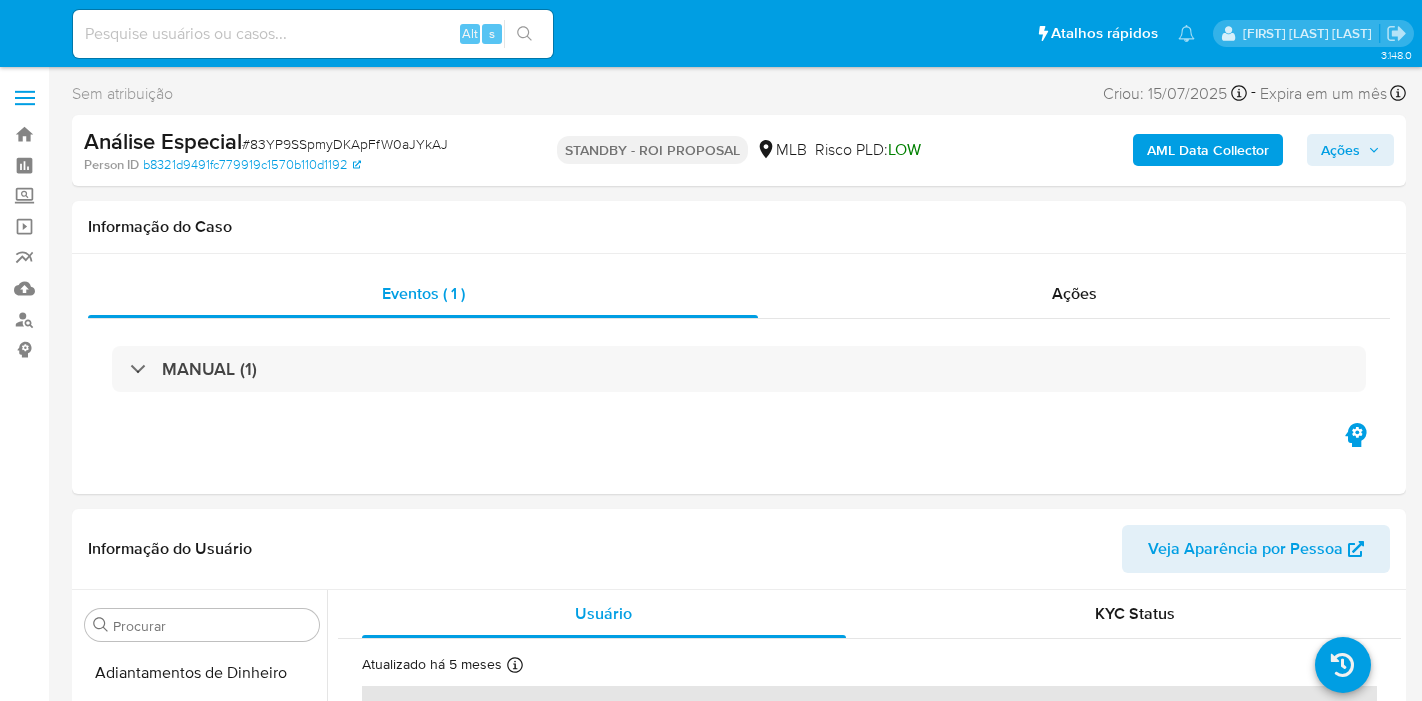 select on "10" 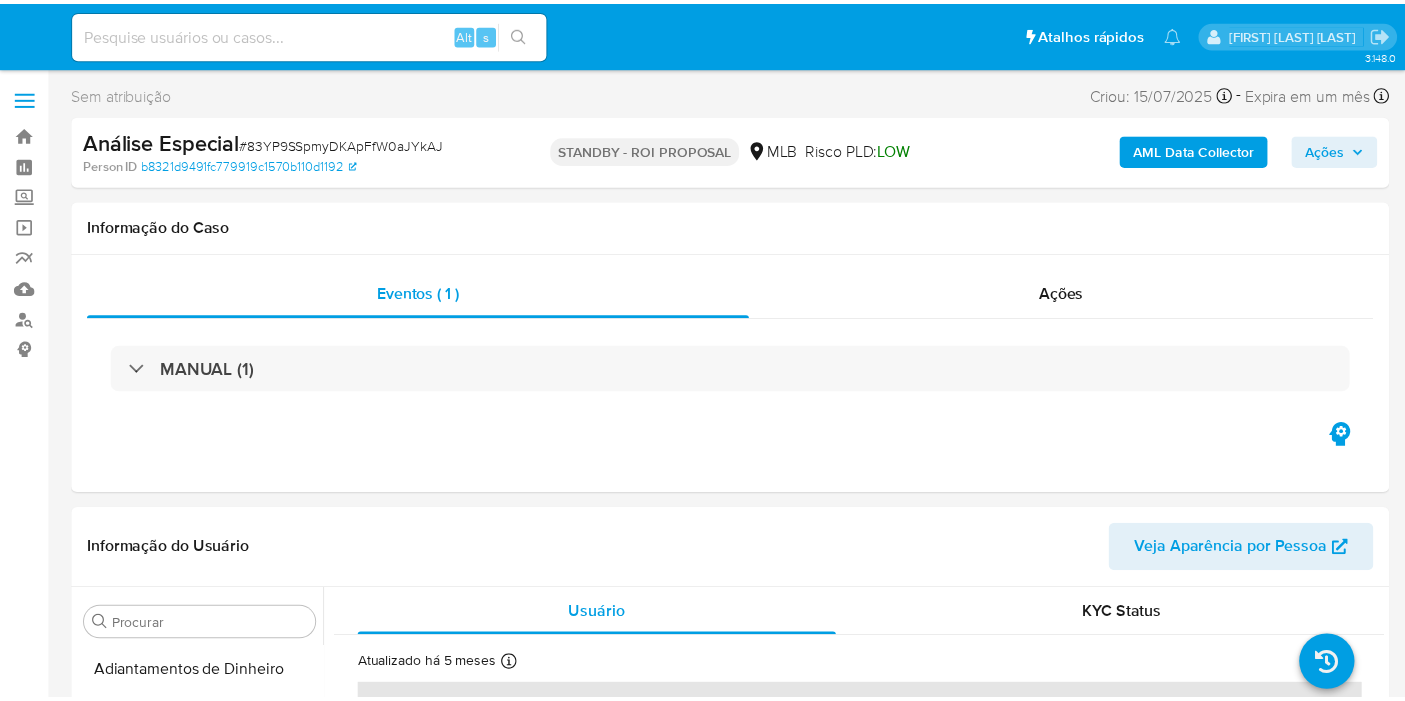 scroll, scrollTop: 0, scrollLeft: 0, axis: both 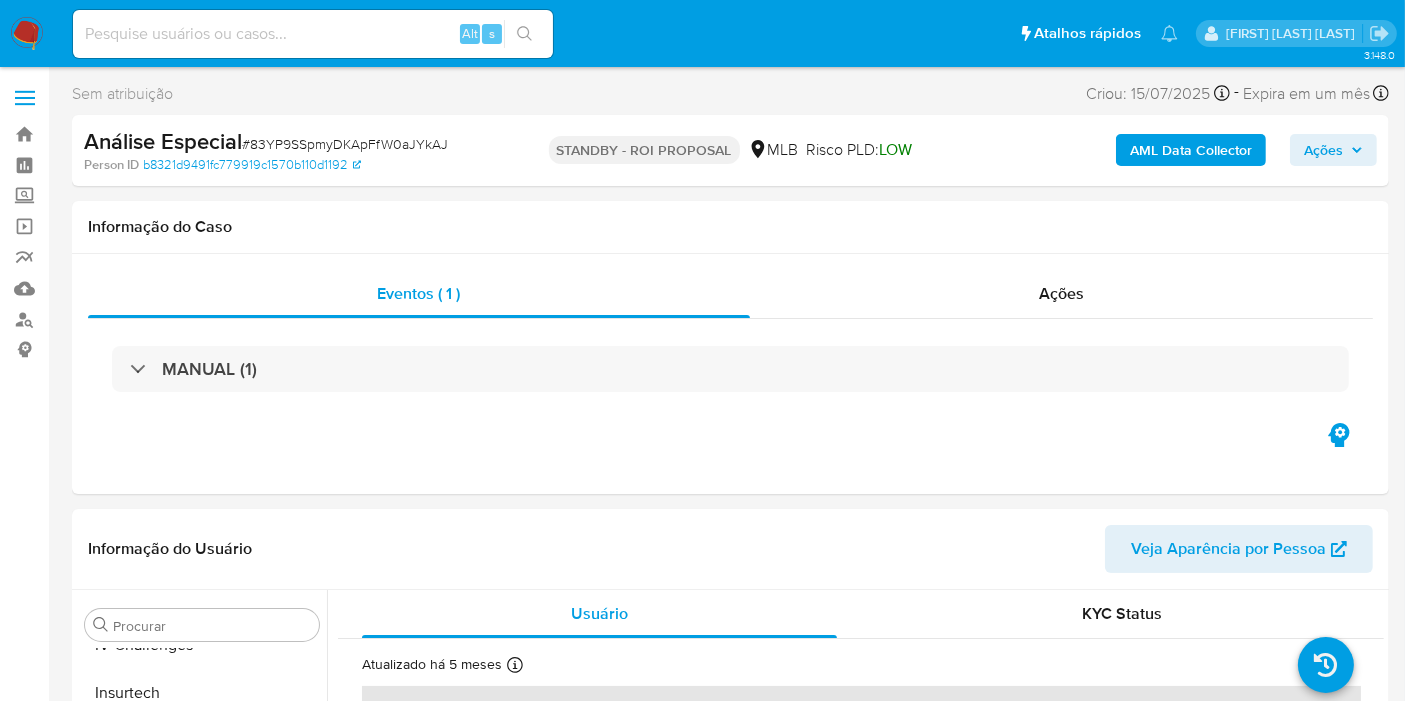 click at bounding box center [27, 34] 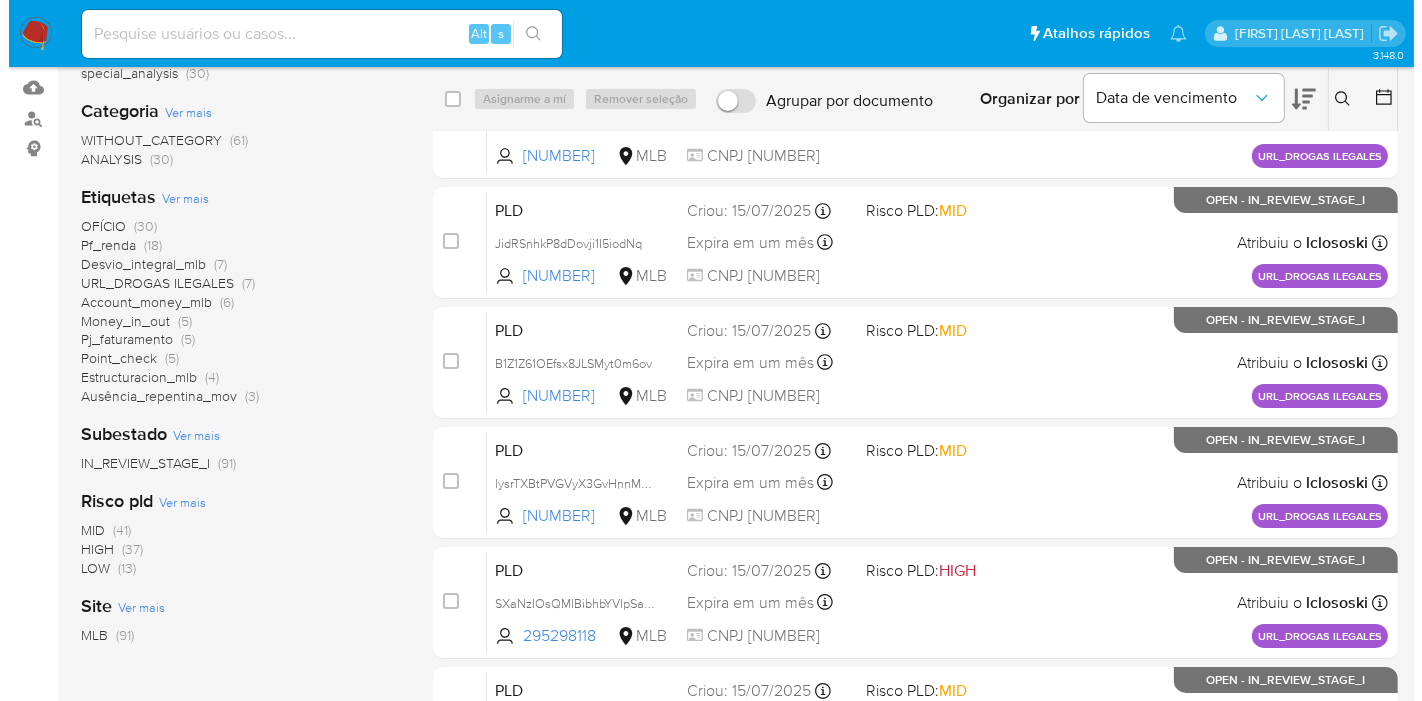 scroll, scrollTop: 222, scrollLeft: 0, axis: vertical 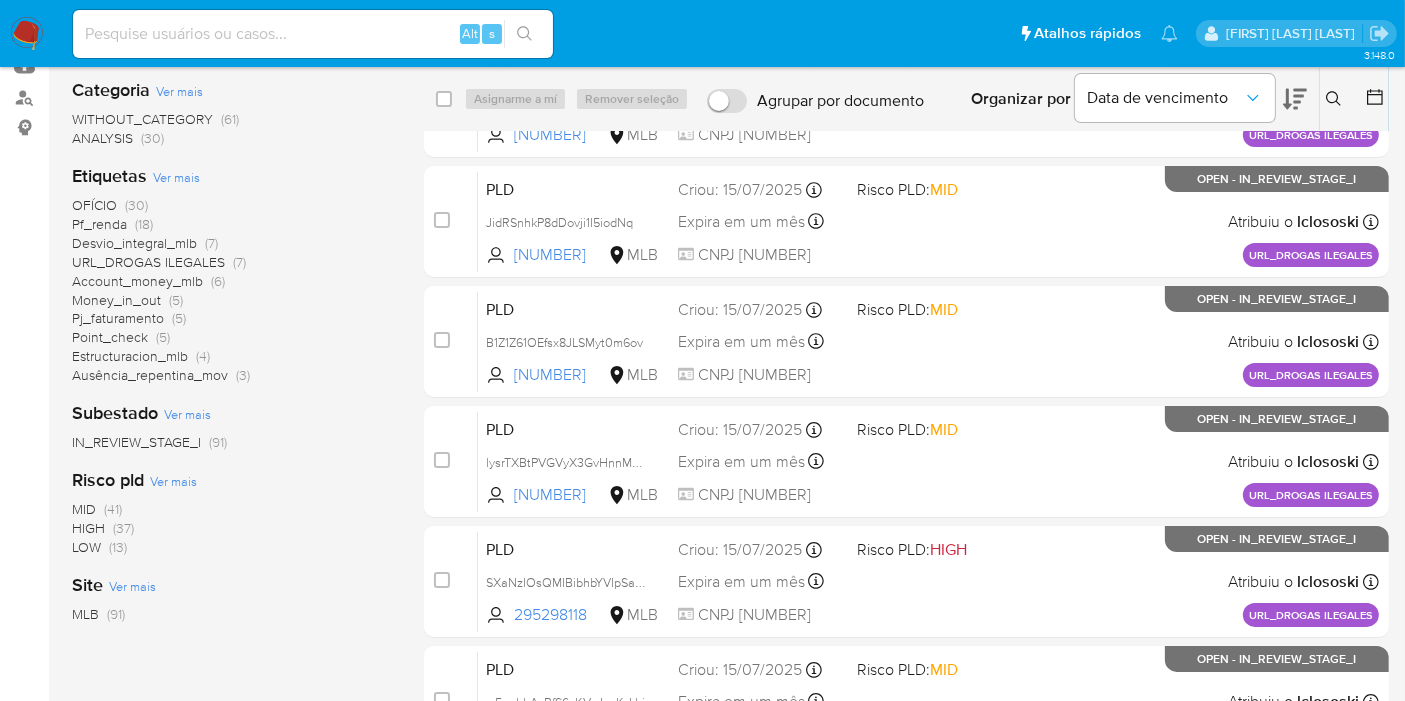 click on "Ver mais" at bounding box center (176, 177) 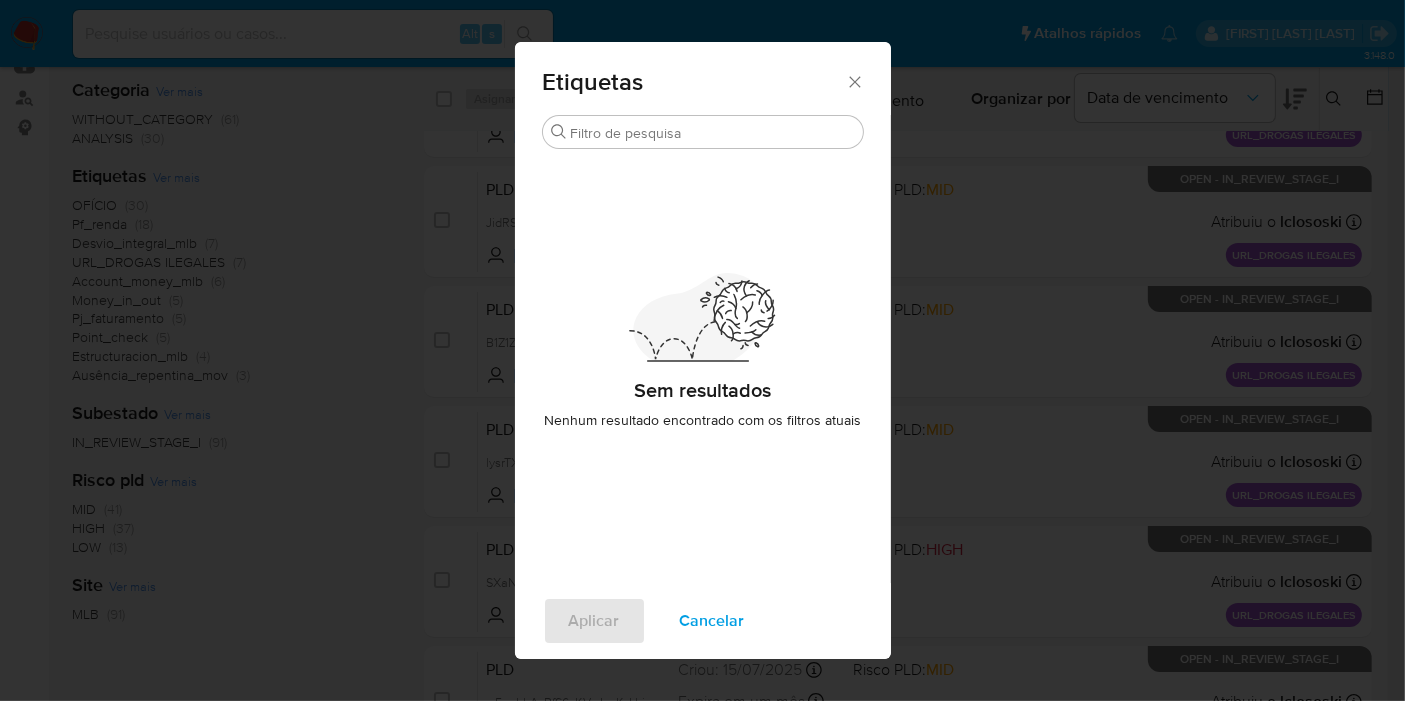 click on "Etiquetas Buscar Sem resultados Nenhum resultado encontrado com os filtros atuais Aplicar Cancelar" at bounding box center [702, 350] 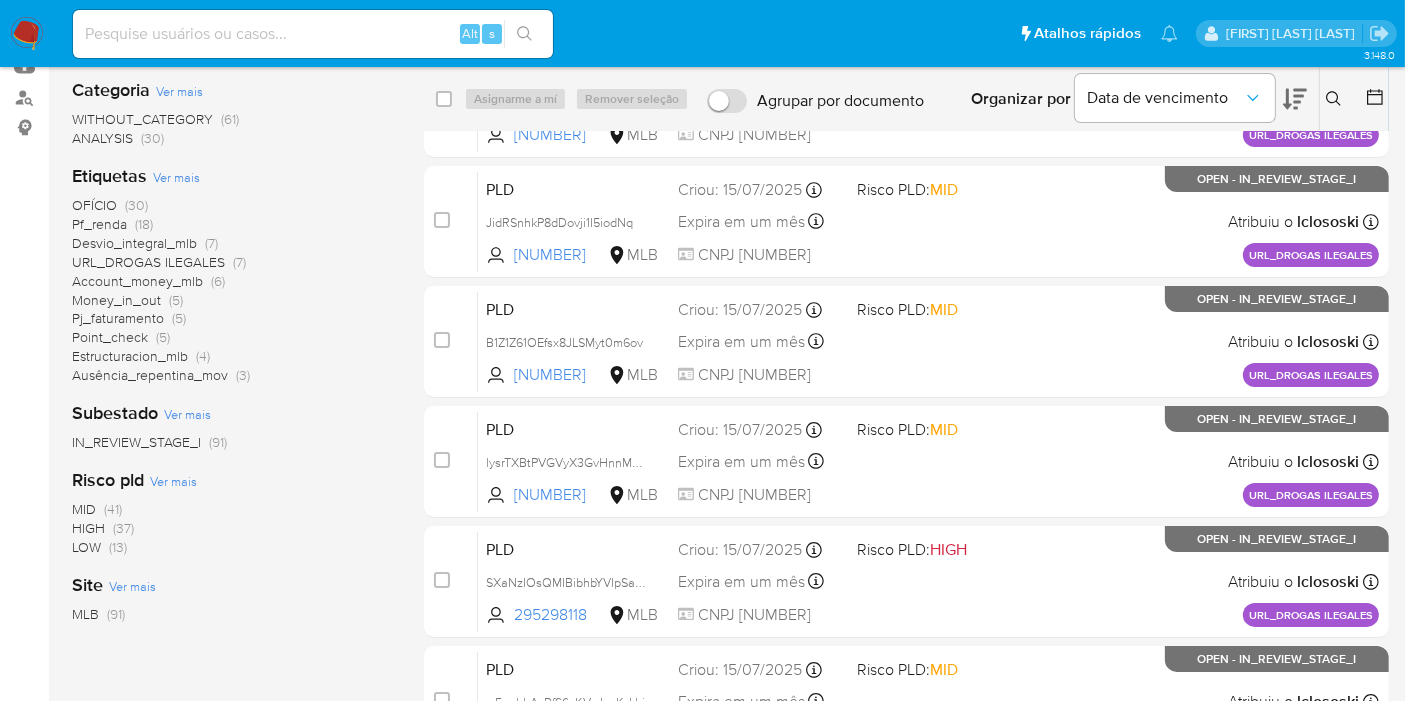 click on "Ver mais" at bounding box center (176, 177) 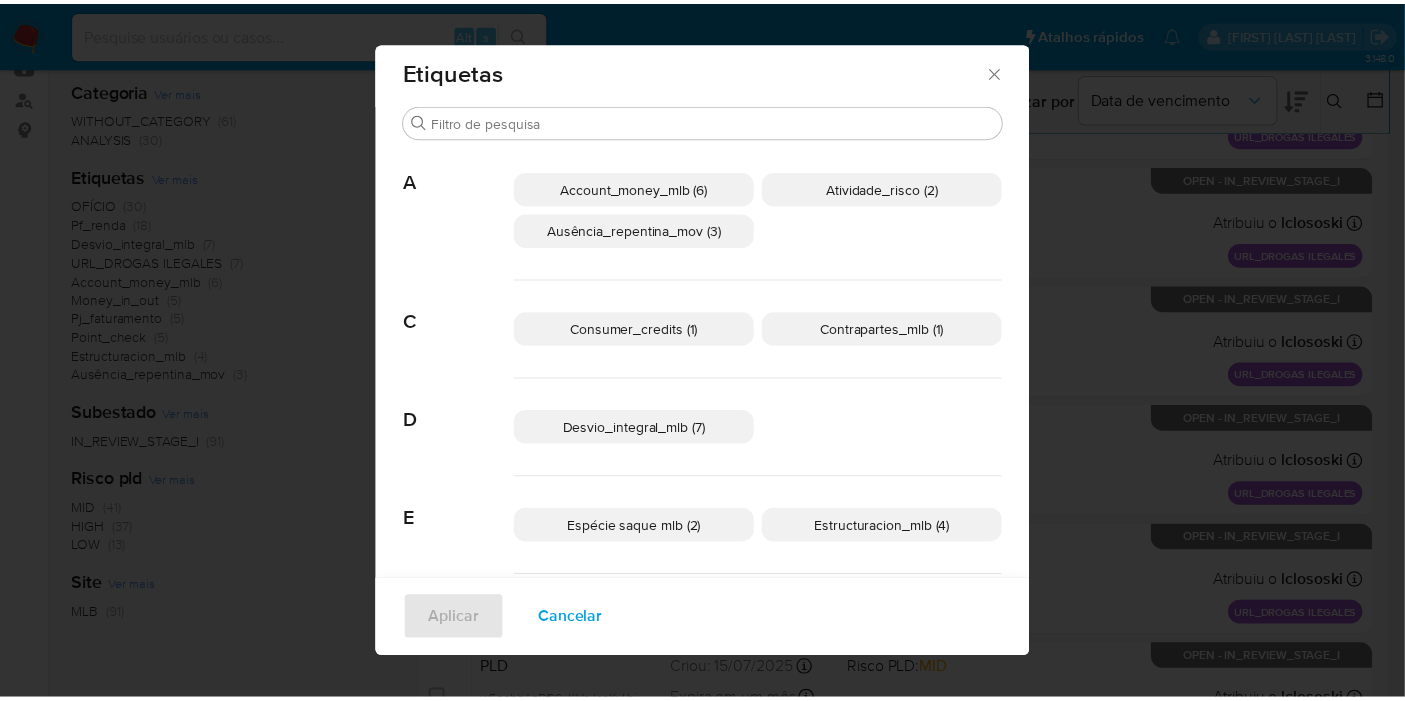 scroll, scrollTop: 0, scrollLeft: 0, axis: both 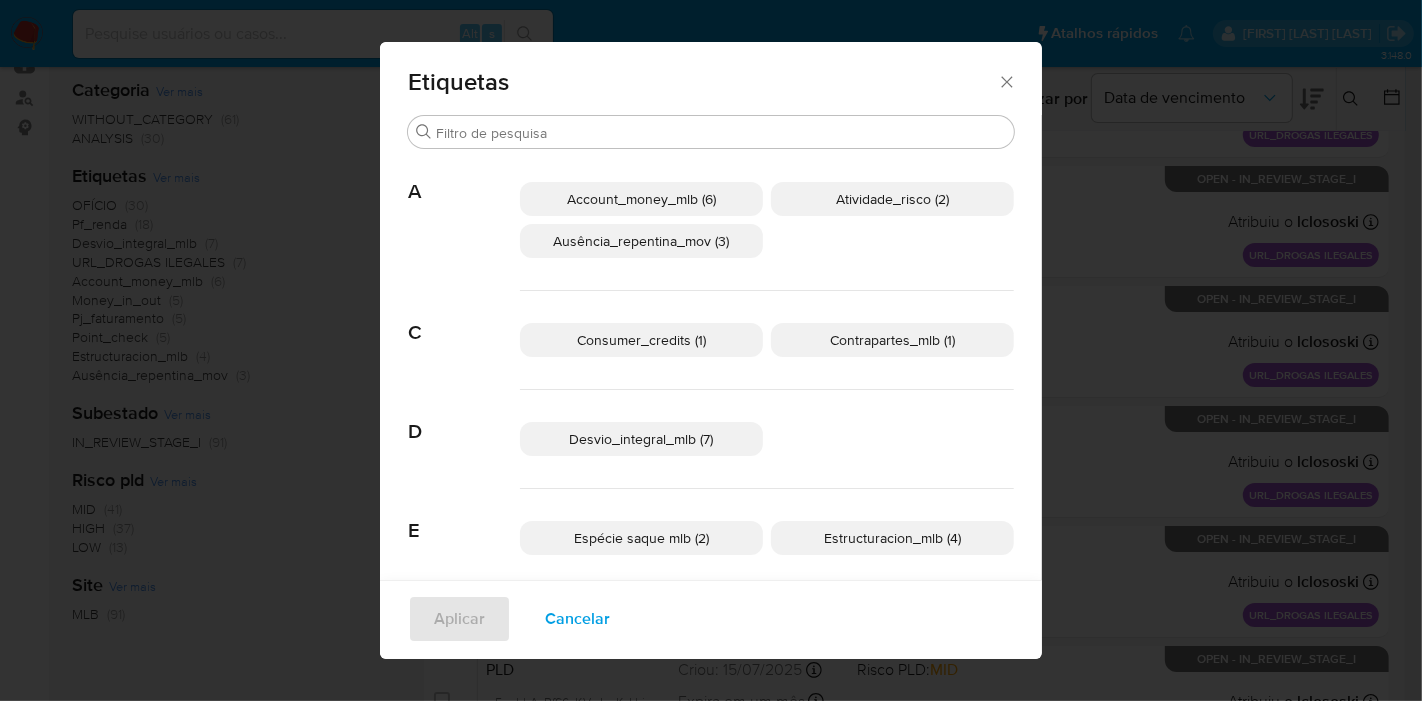 click on "Etiquetas Buscar A Account_money_mlb (6) Atividade_risco (2) Ausência_repentina_mov (3) C Consumer_credits (1) Contrapartes_mlb (1) D Desvio_integral_mlb (7) E Espécie saque mlb (2) Estructuracion_mlb (4) M Money_in_out (5) Mpos_geolocalização (2) O OFÍCIO (30) Operação_arredondada (2) Organizacao_sem_fins_lucrativos (2) P Pf_renda (18) Pj_faturamento (5) Point_check (5) Point_madrugada (1) U URL_DROGAS ILEGALES (7) Aplicar Cancelar" at bounding box center [711, 350] 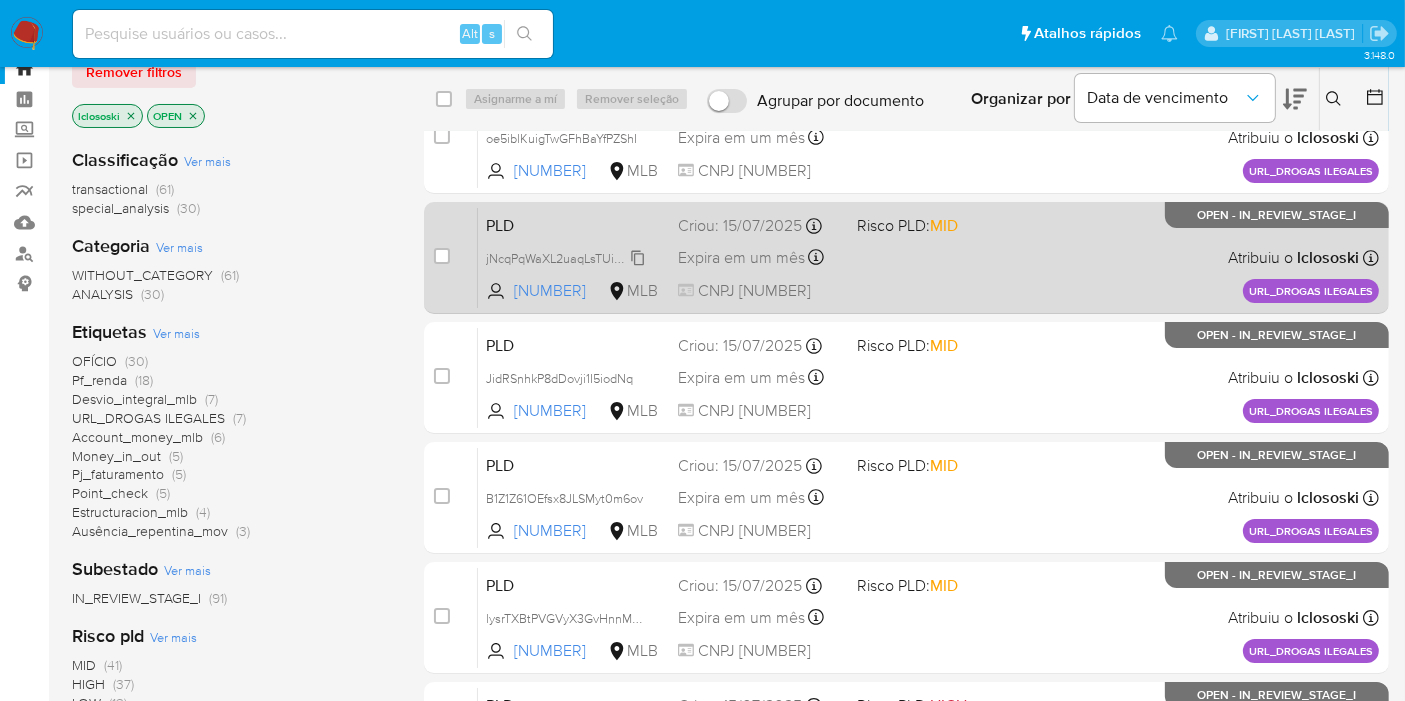 scroll, scrollTop: 0, scrollLeft: 0, axis: both 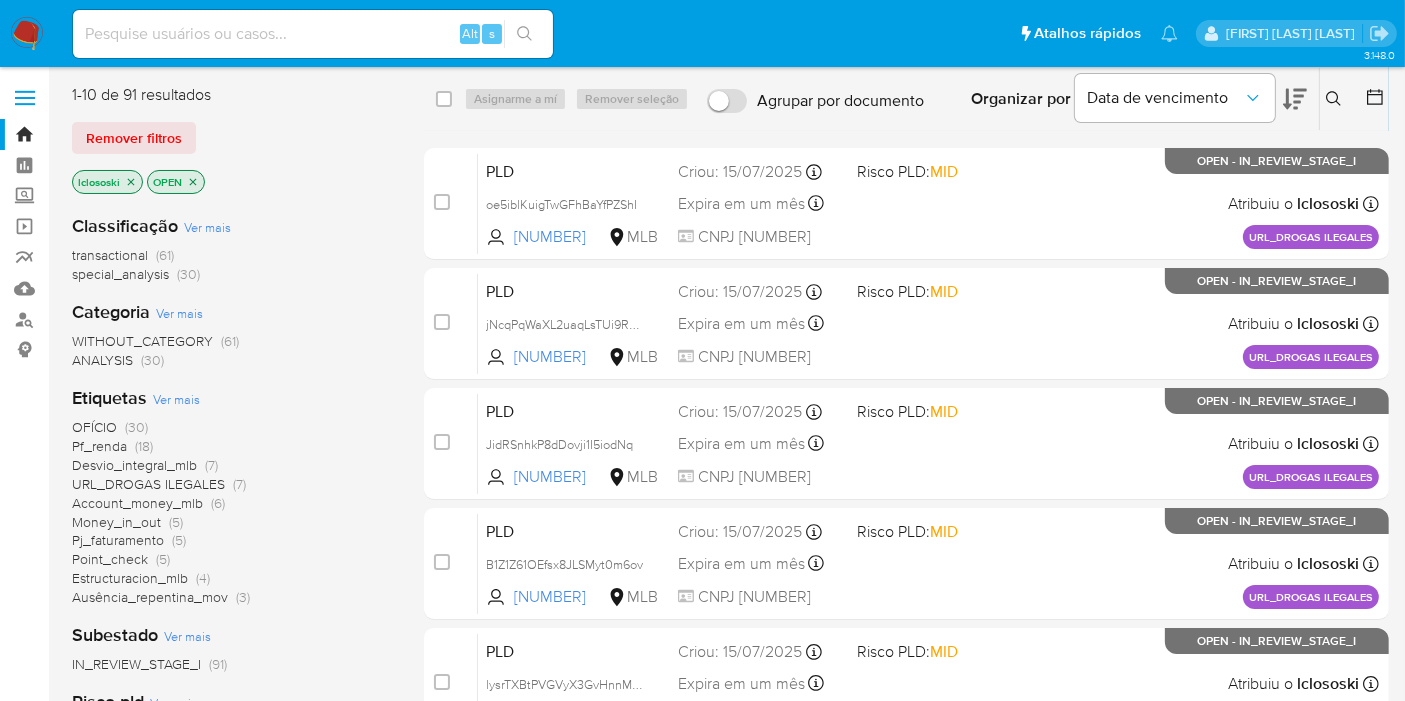click on "Classificação Ver mais transactional (61) special_analysis (30)" at bounding box center (232, 249) 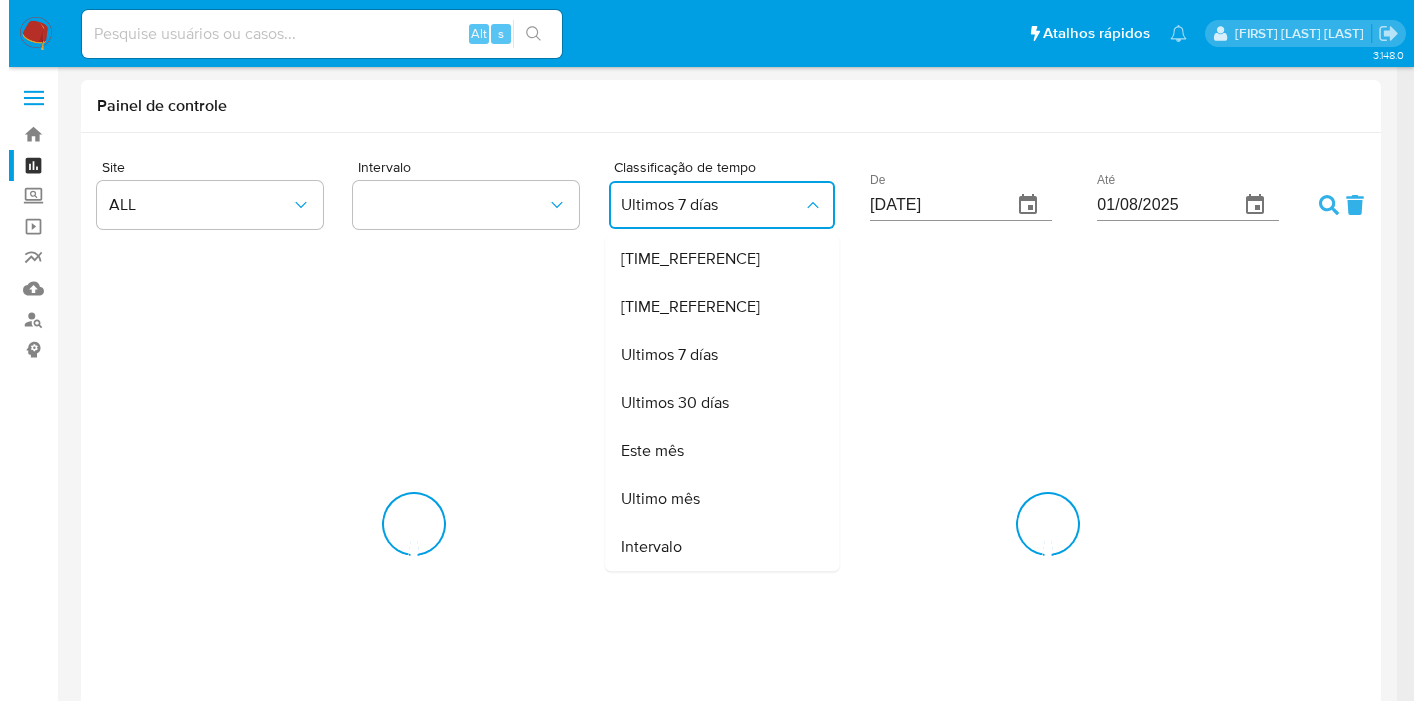 scroll, scrollTop: 0, scrollLeft: 0, axis: both 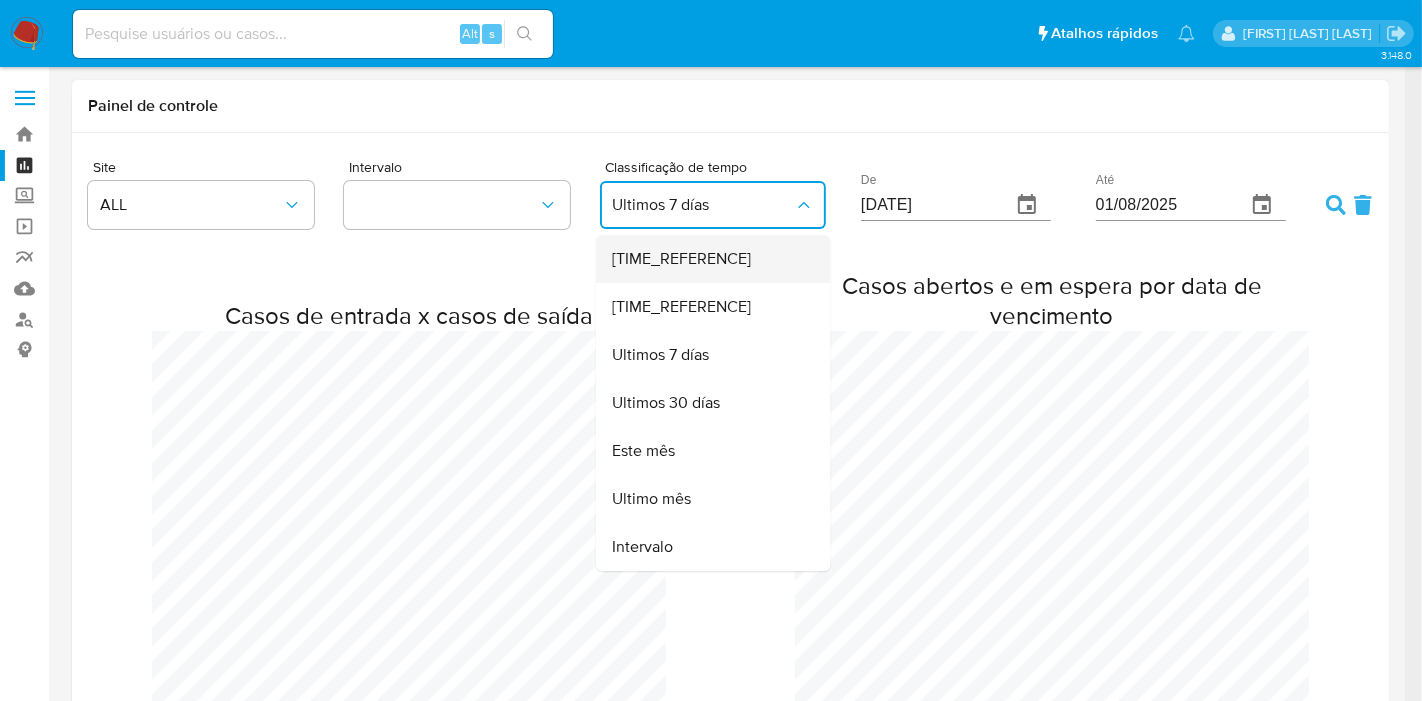 click on "[TIME_REFERENCE]" at bounding box center [707, 259] 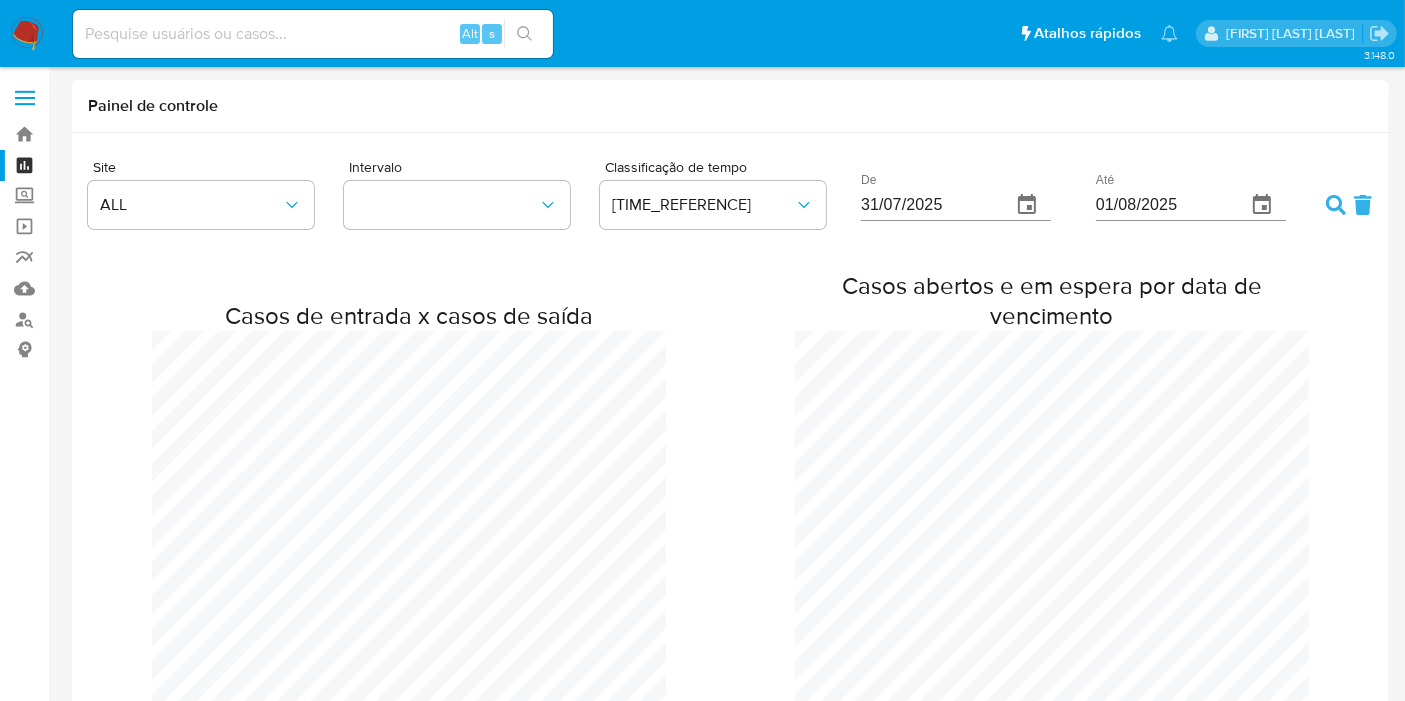 click on "Site ALL Intervalo Classificação de tempo [TIME_REFERENCE] De [DATE] Até [DATE]" at bounding box center (730, 197) 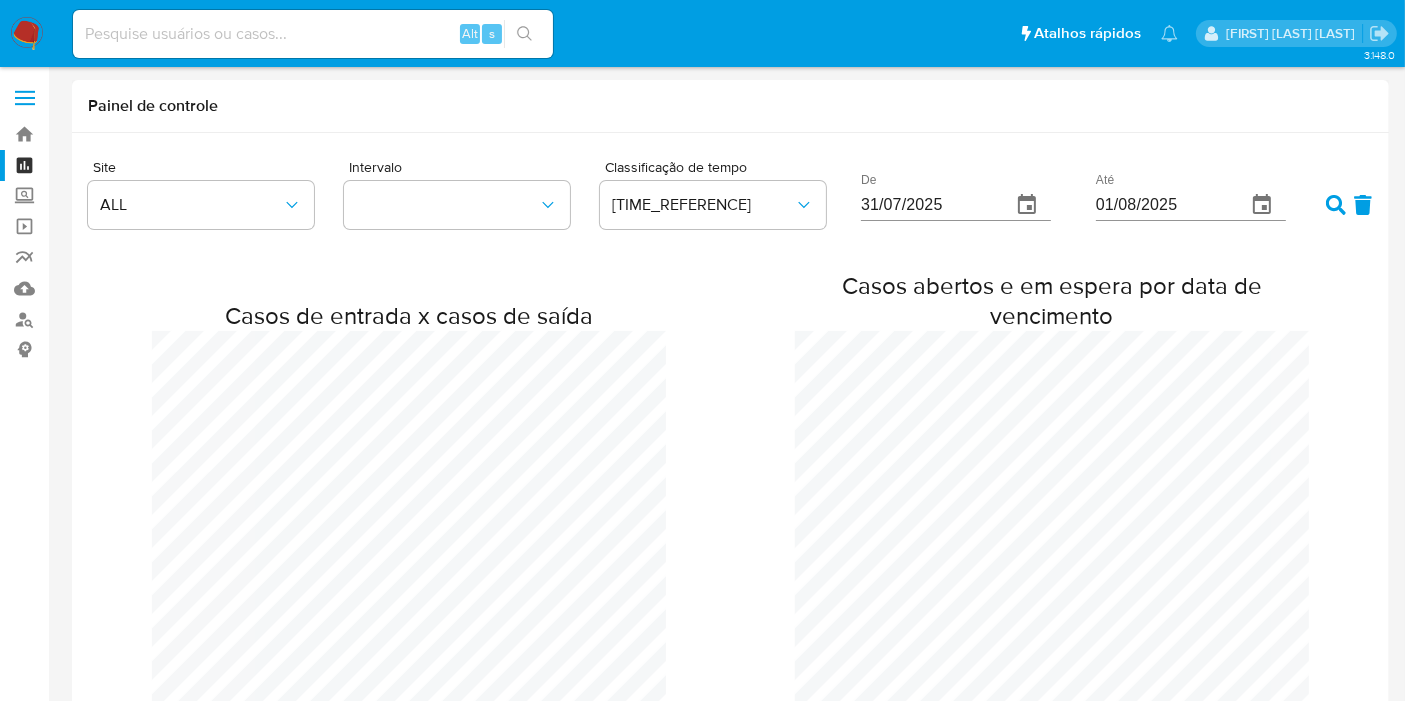 click 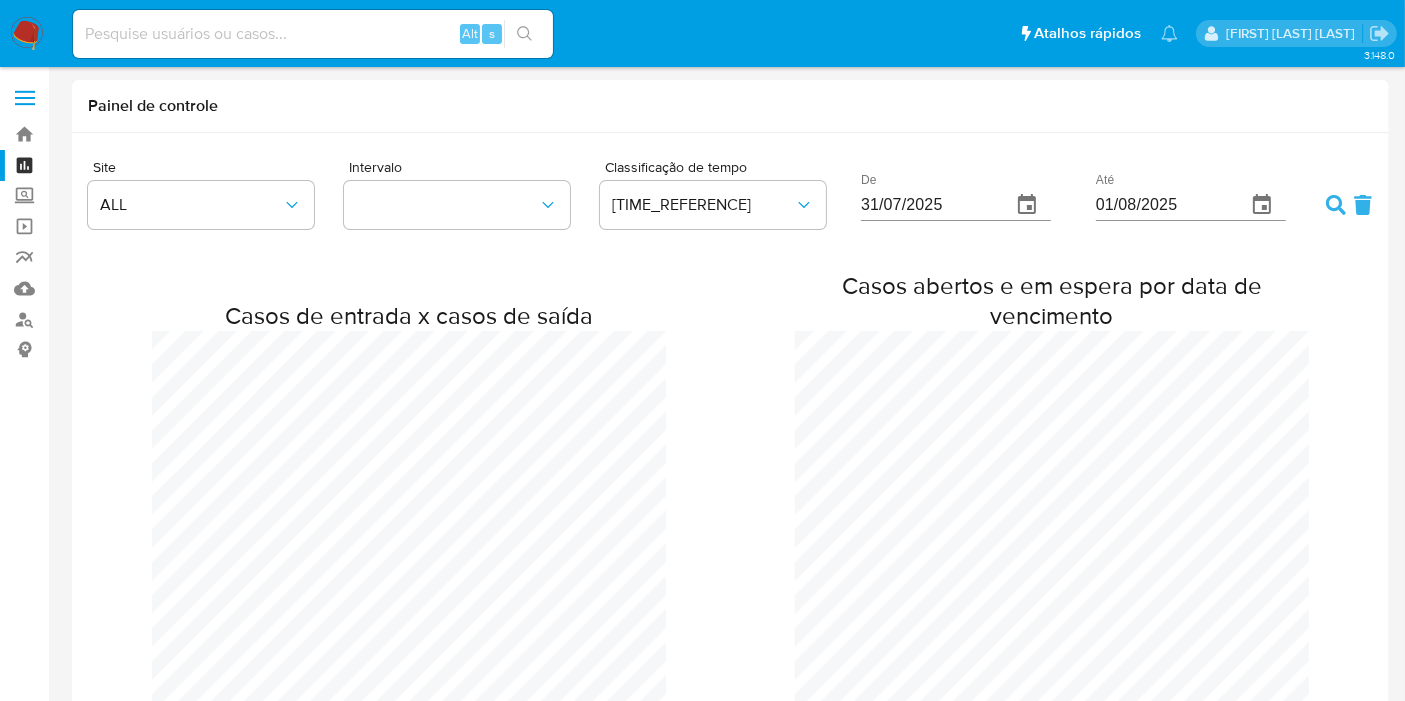 scroll, scrollTop: 997546, scrollLeft: 998594, axis: both 